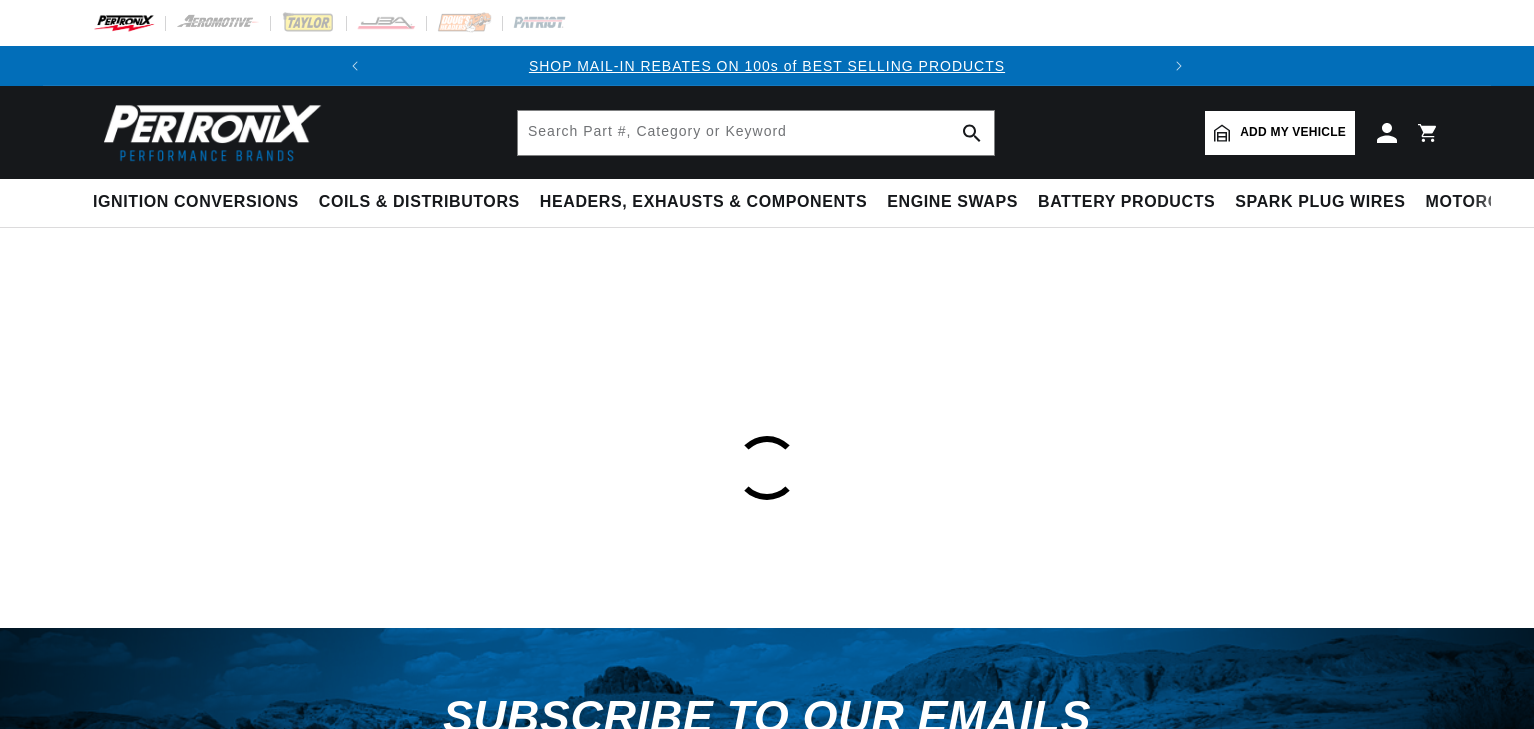 scroll, scrollTop: 0, scrollLeft: 0, axis: both 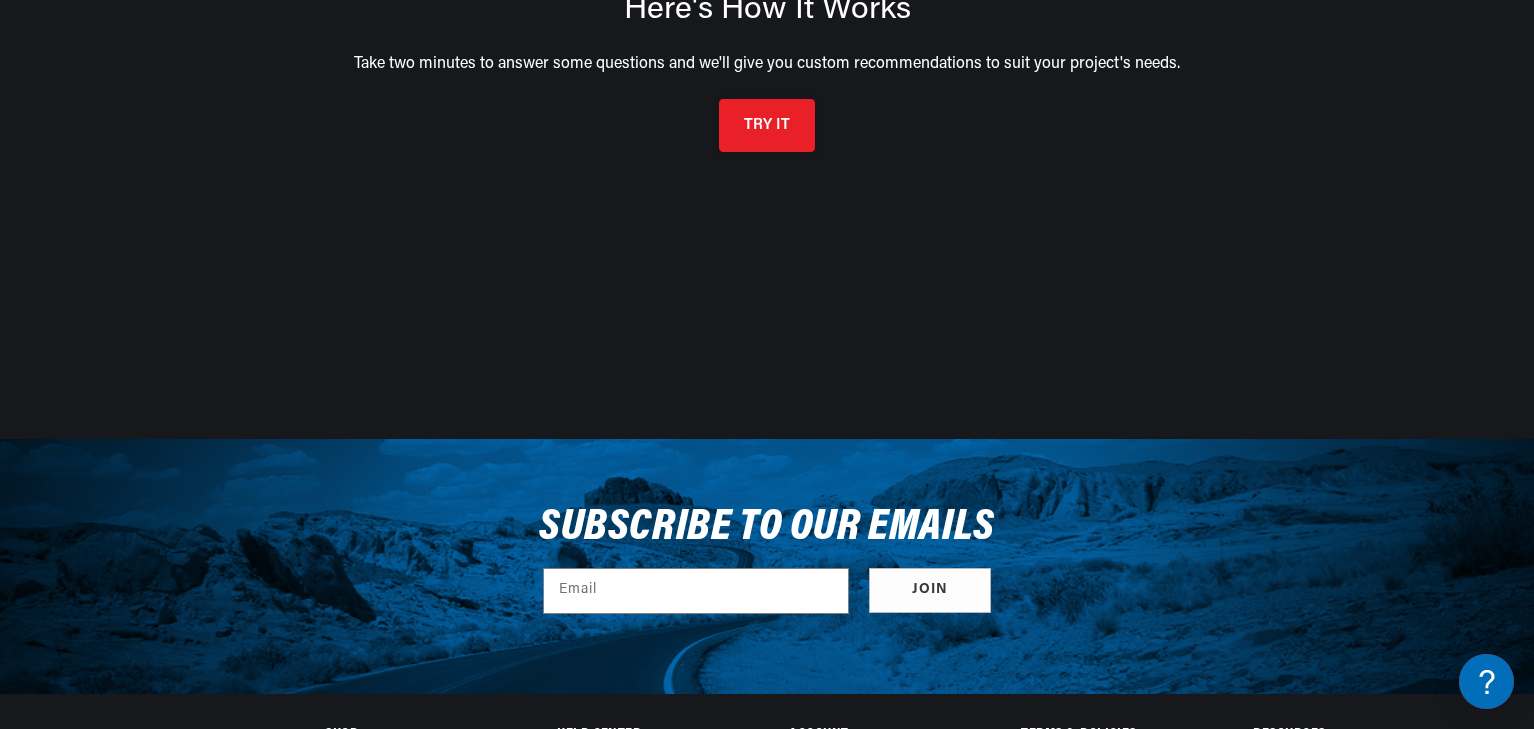 click on "TRY IT" at bounding box center (767, 125) 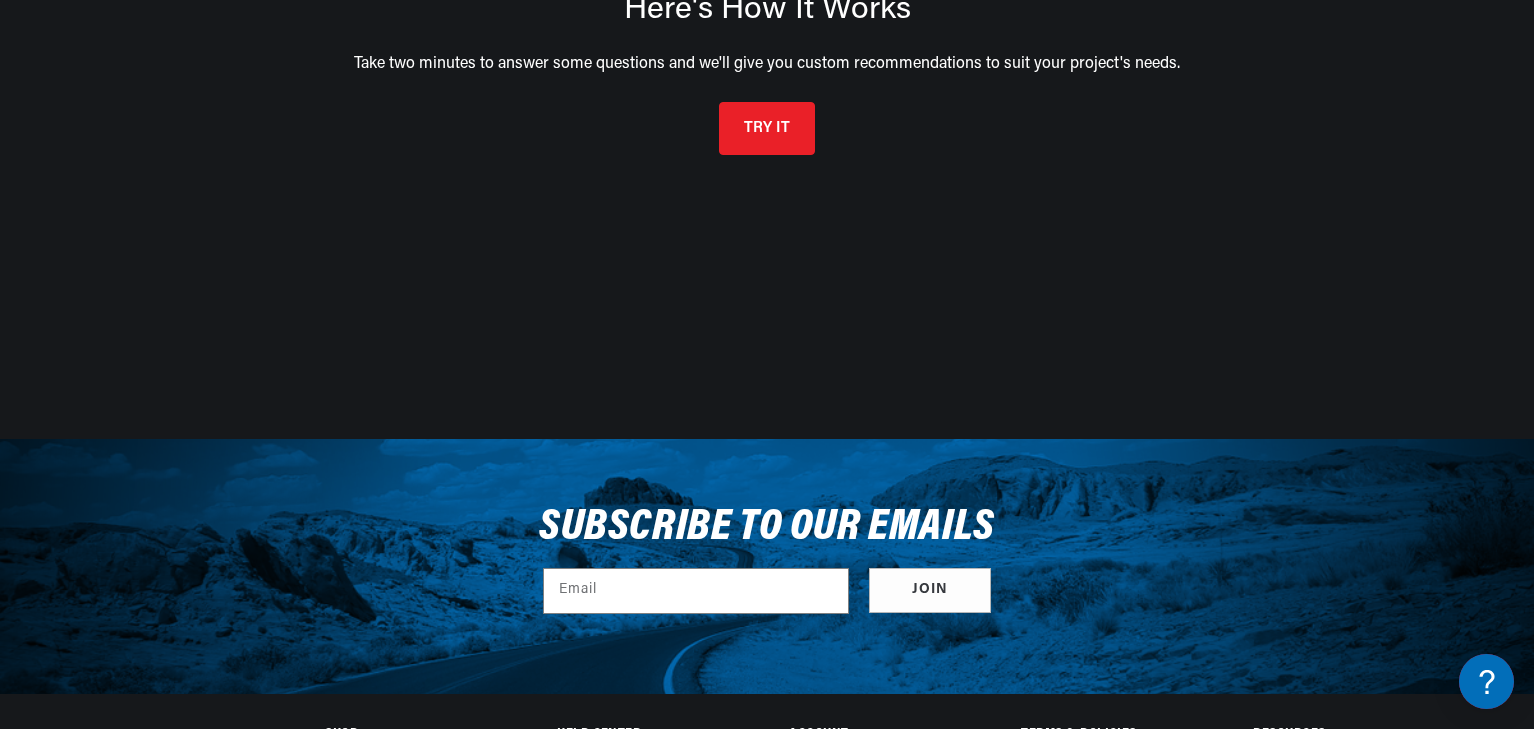 scroll, scrollTop: 0, scrollLeft: 0, axis: both 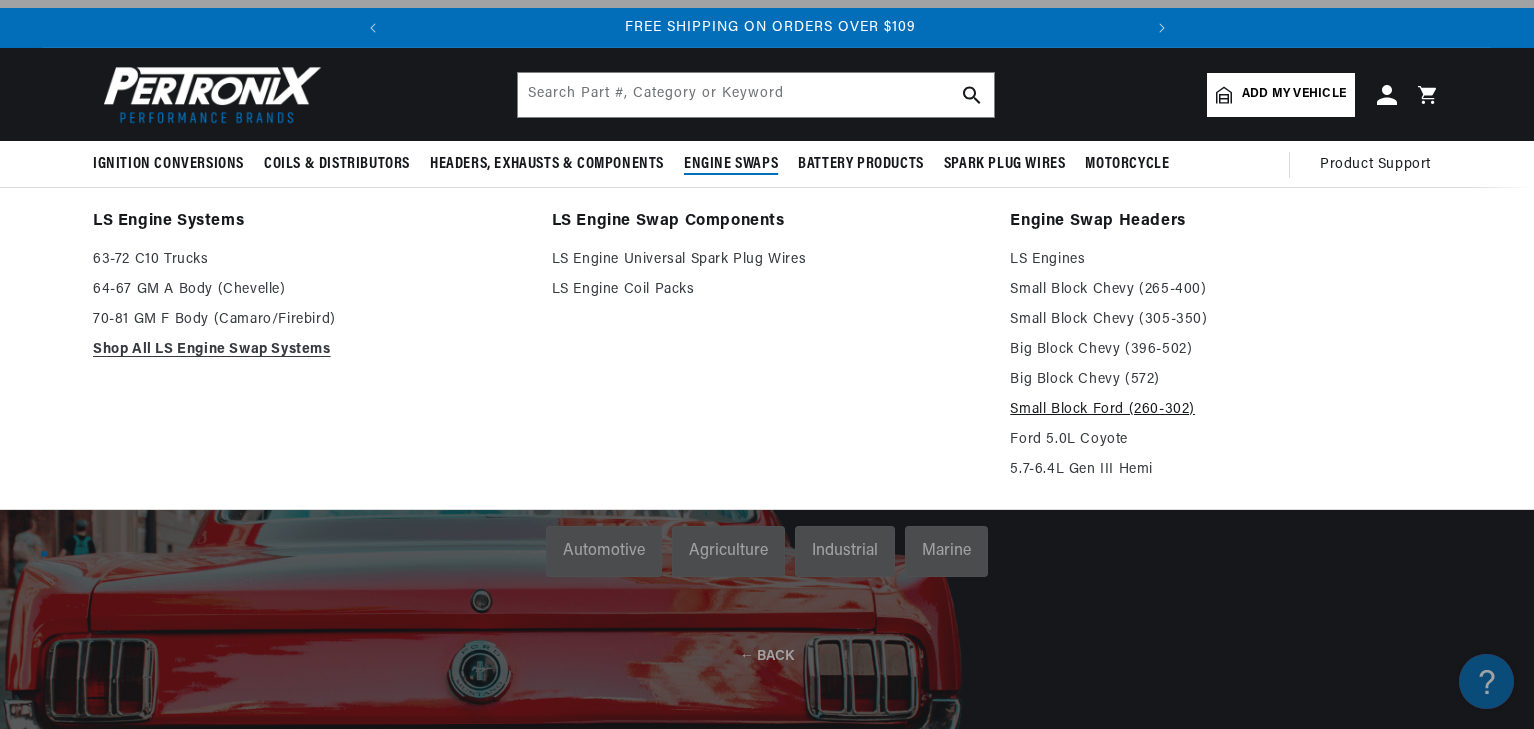 click on "Small Block Ford (260-302)" at bounding box center (1225, 410) 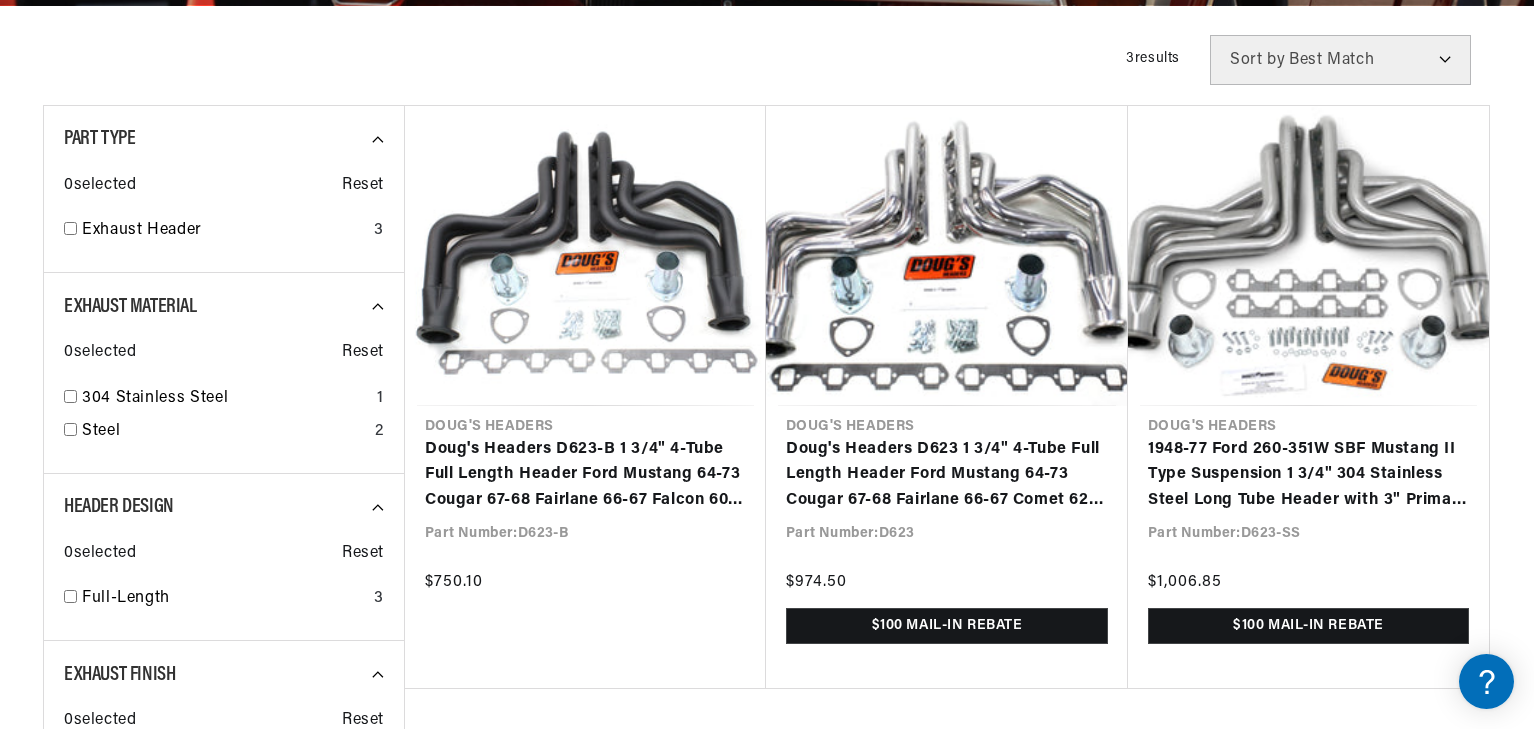 scroll, scrollTop: 556, scrollLeft: 0, axis: vertical 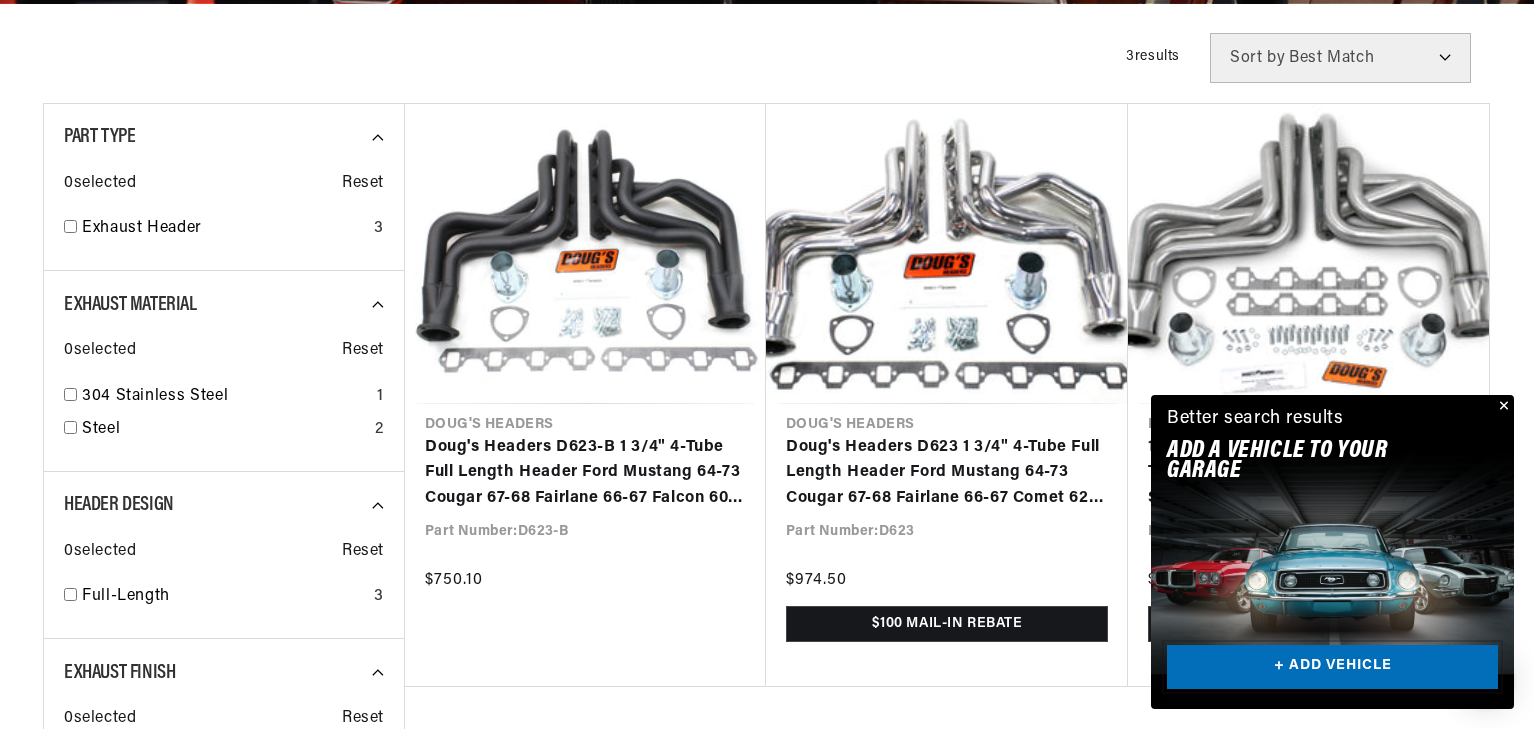 click on "+ ADD VEHICLE" at bounding box center (1332, 667) 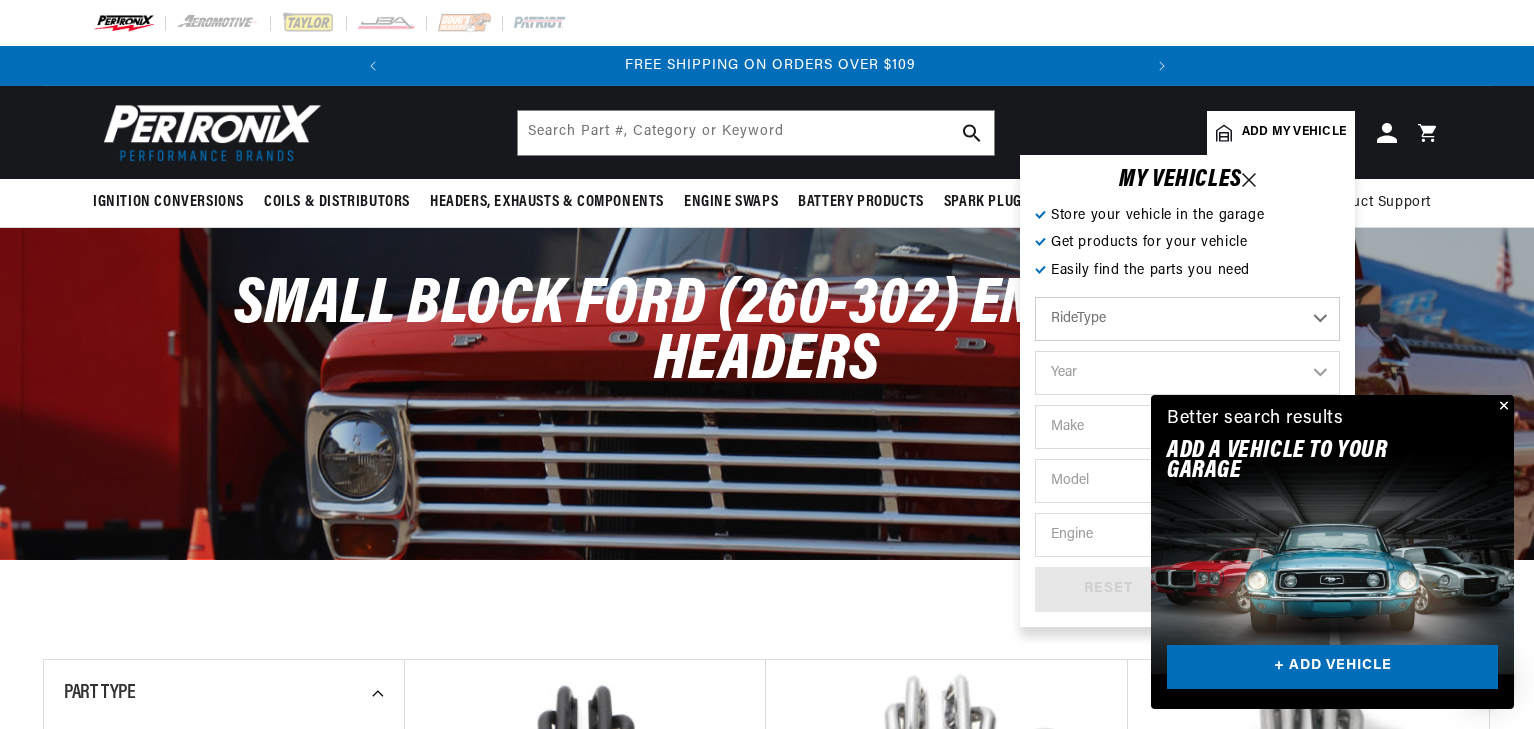scroll, scrollTop: 0, scrollLeft: 0, axis: both 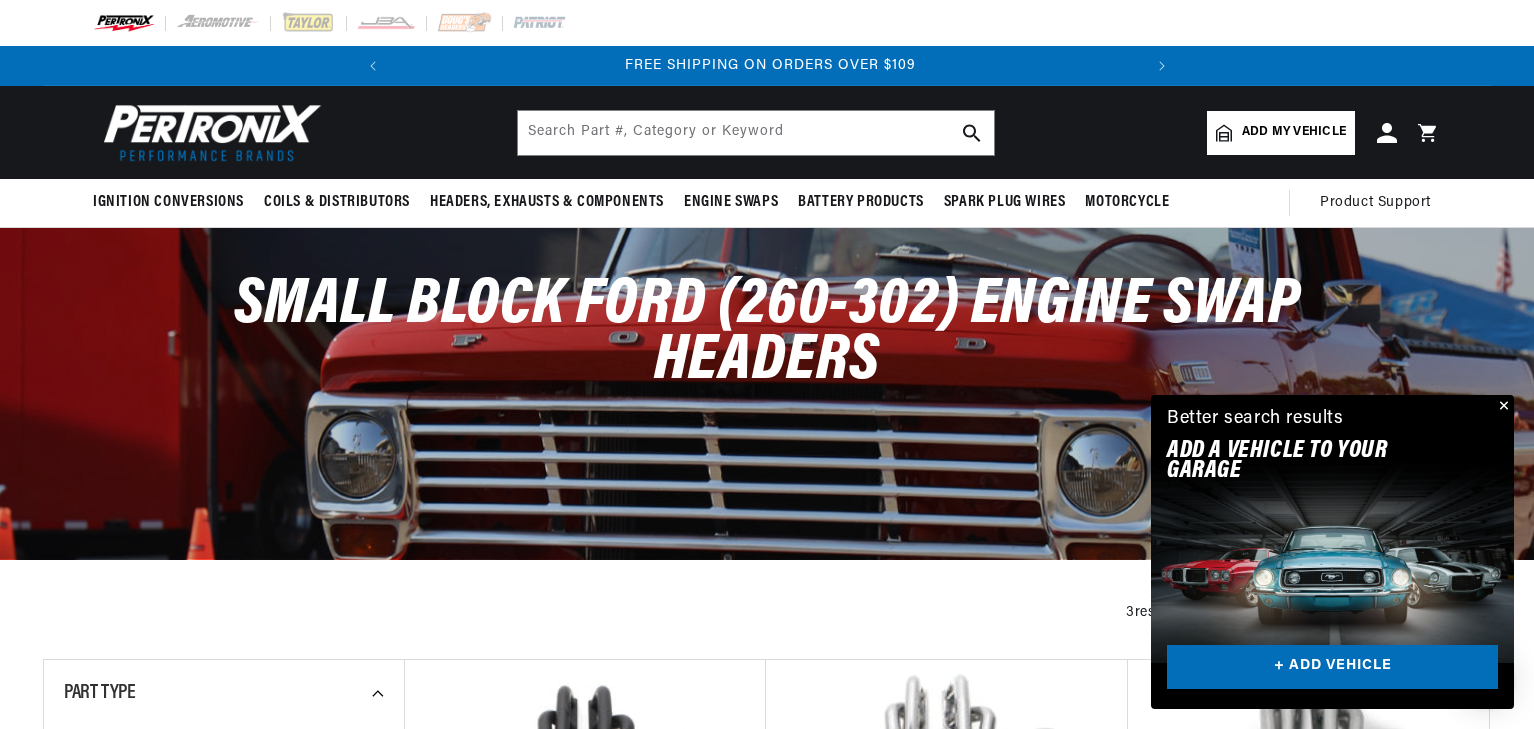click at bounding box center [1502, 407] 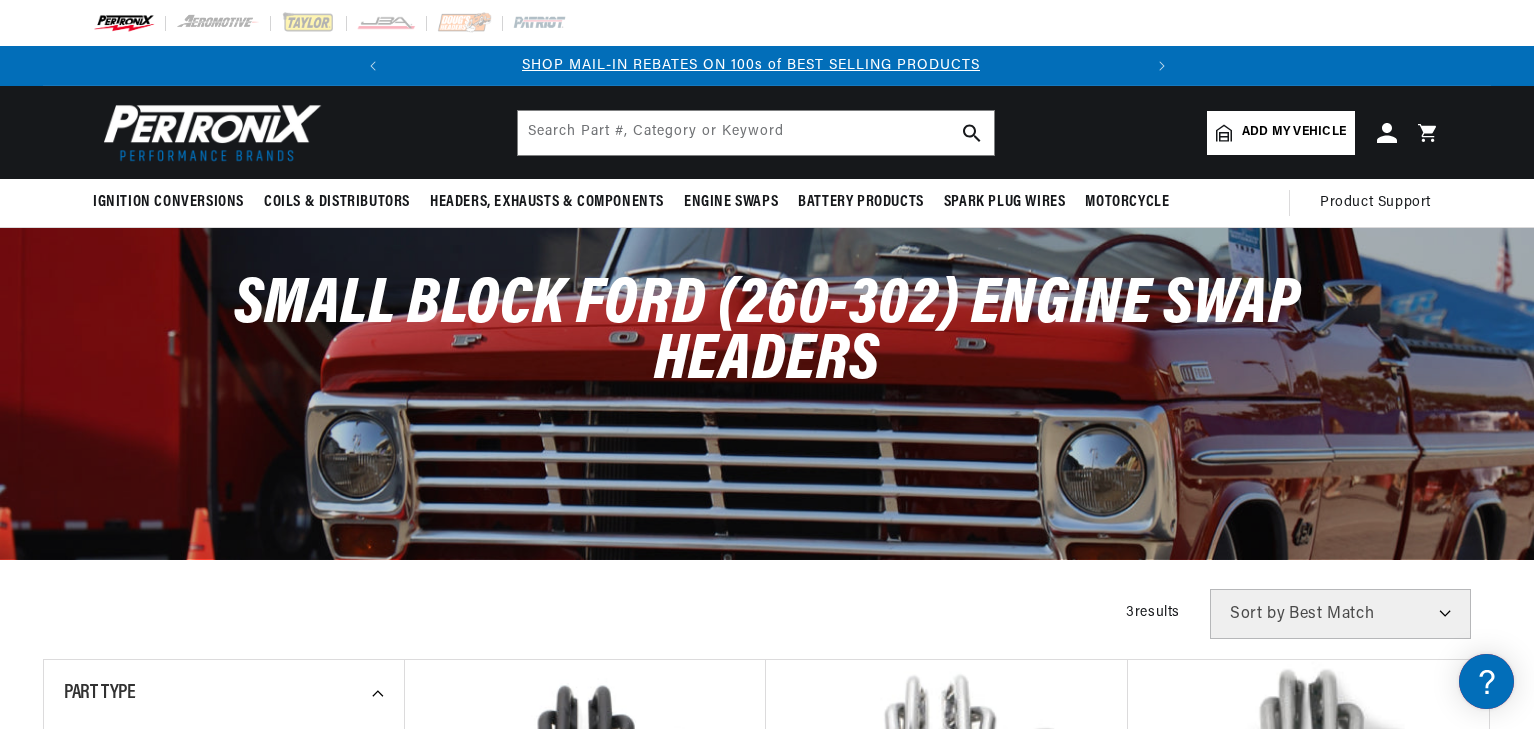 scroll, scrollTop: 0, scrollLeft: 0, axis: both 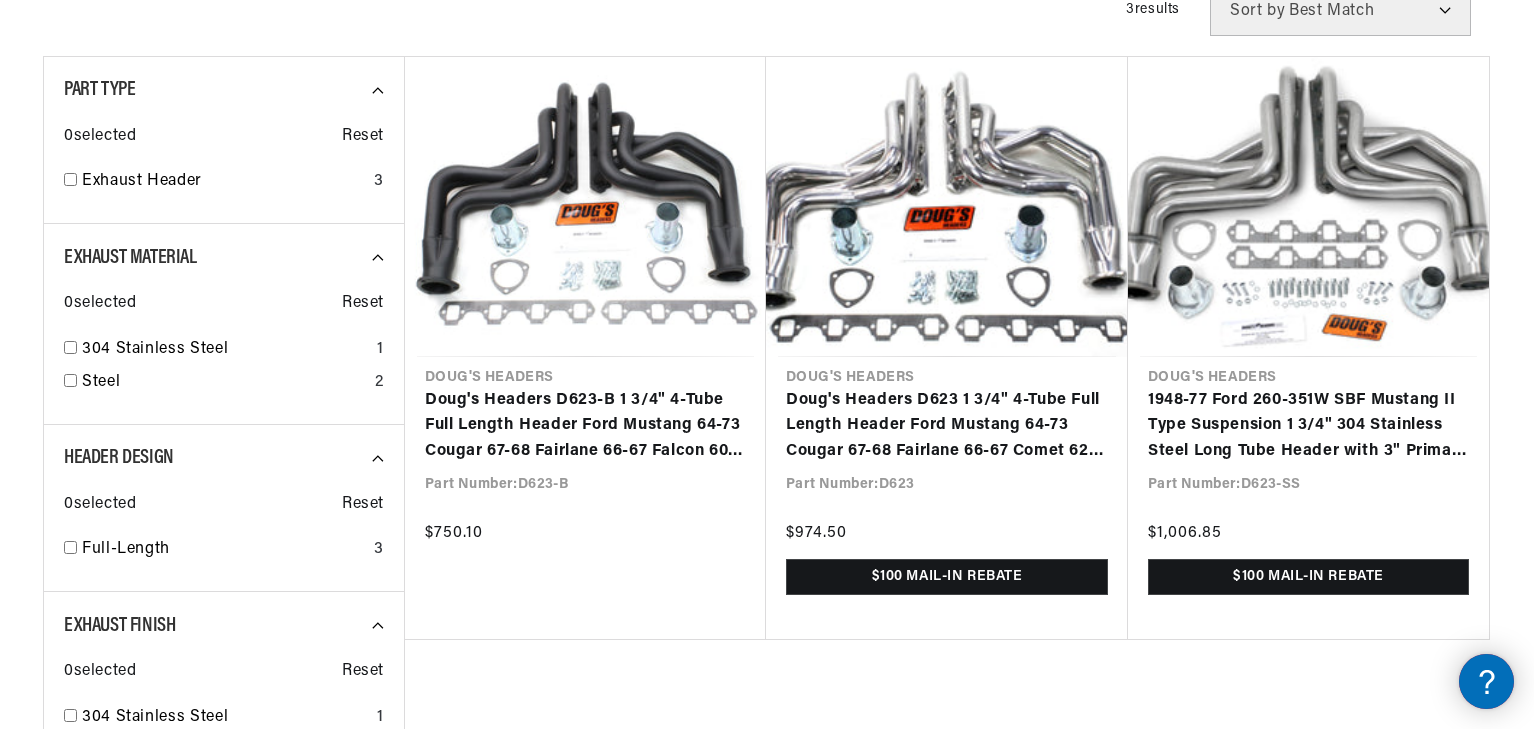 click 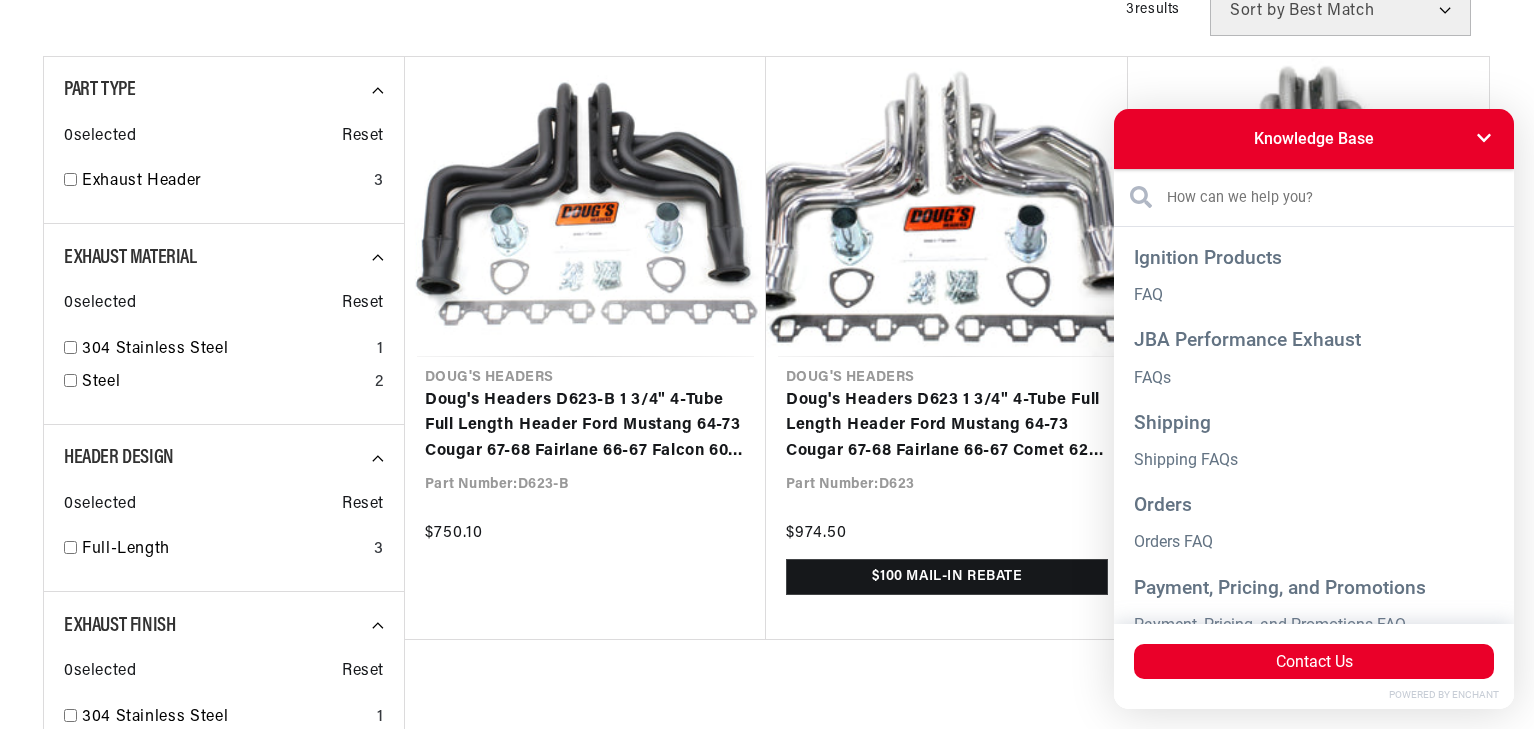 scroll, scrollTop: 0, scrollLeft: 746, axis: horizontal 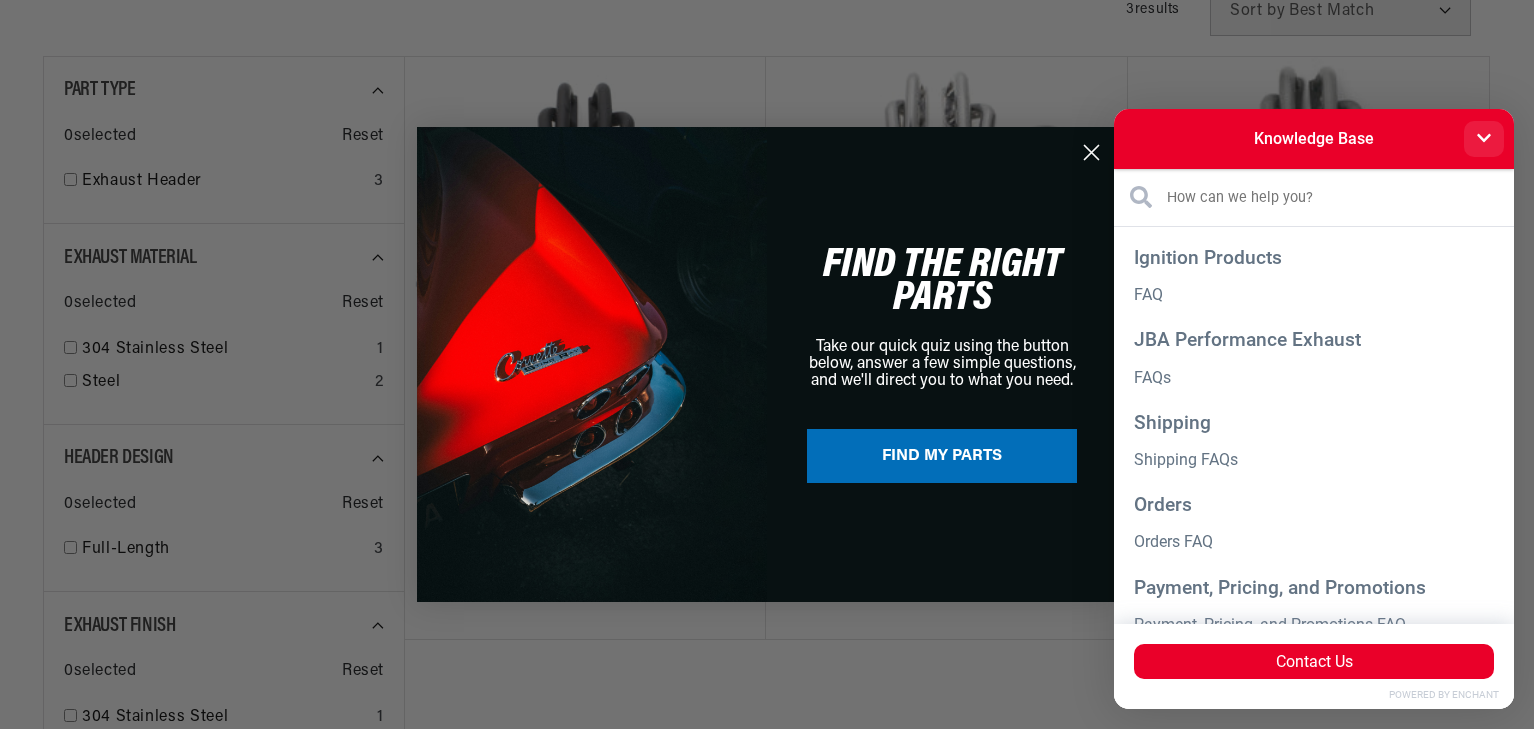 click 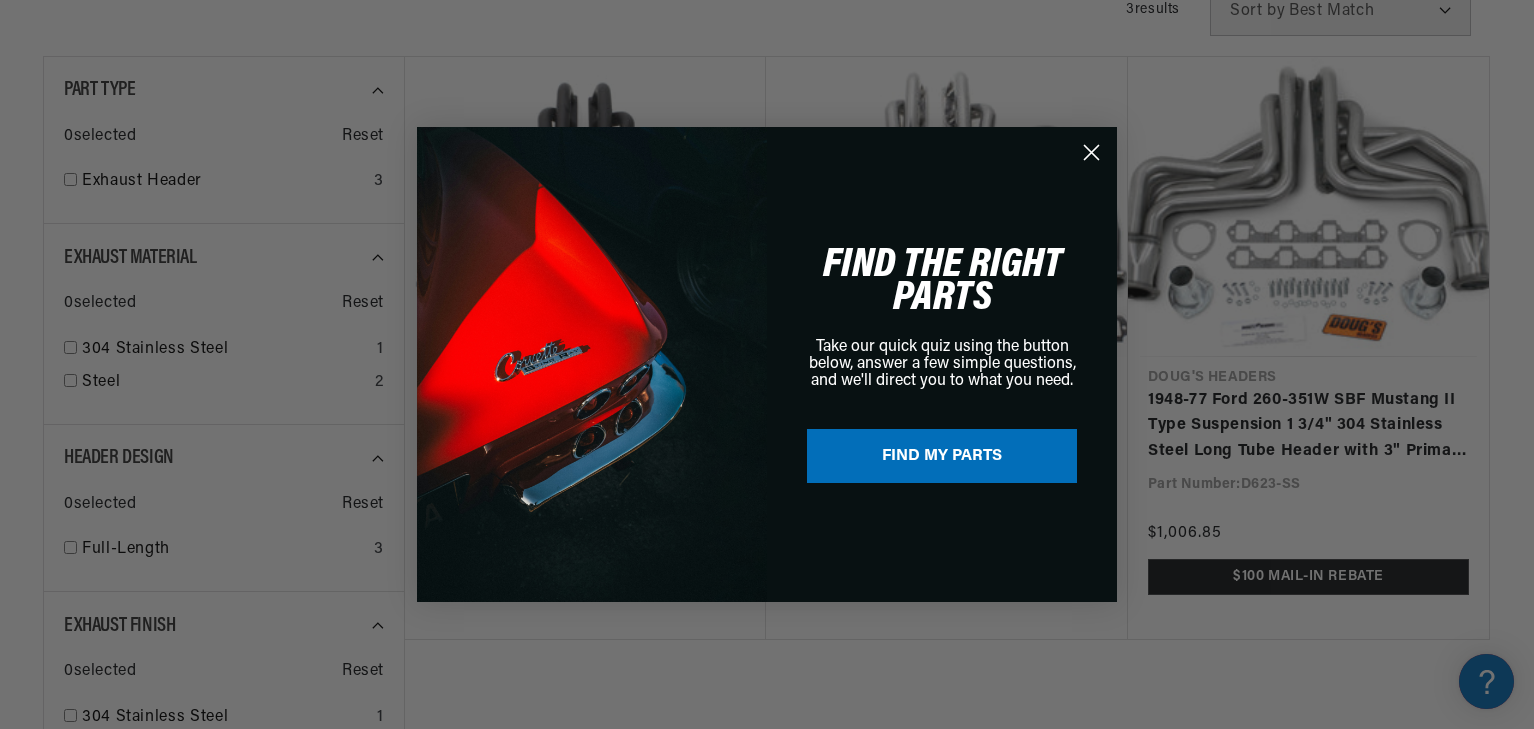 click on "FIND MY PARTS" at bounding box center [942, 456] 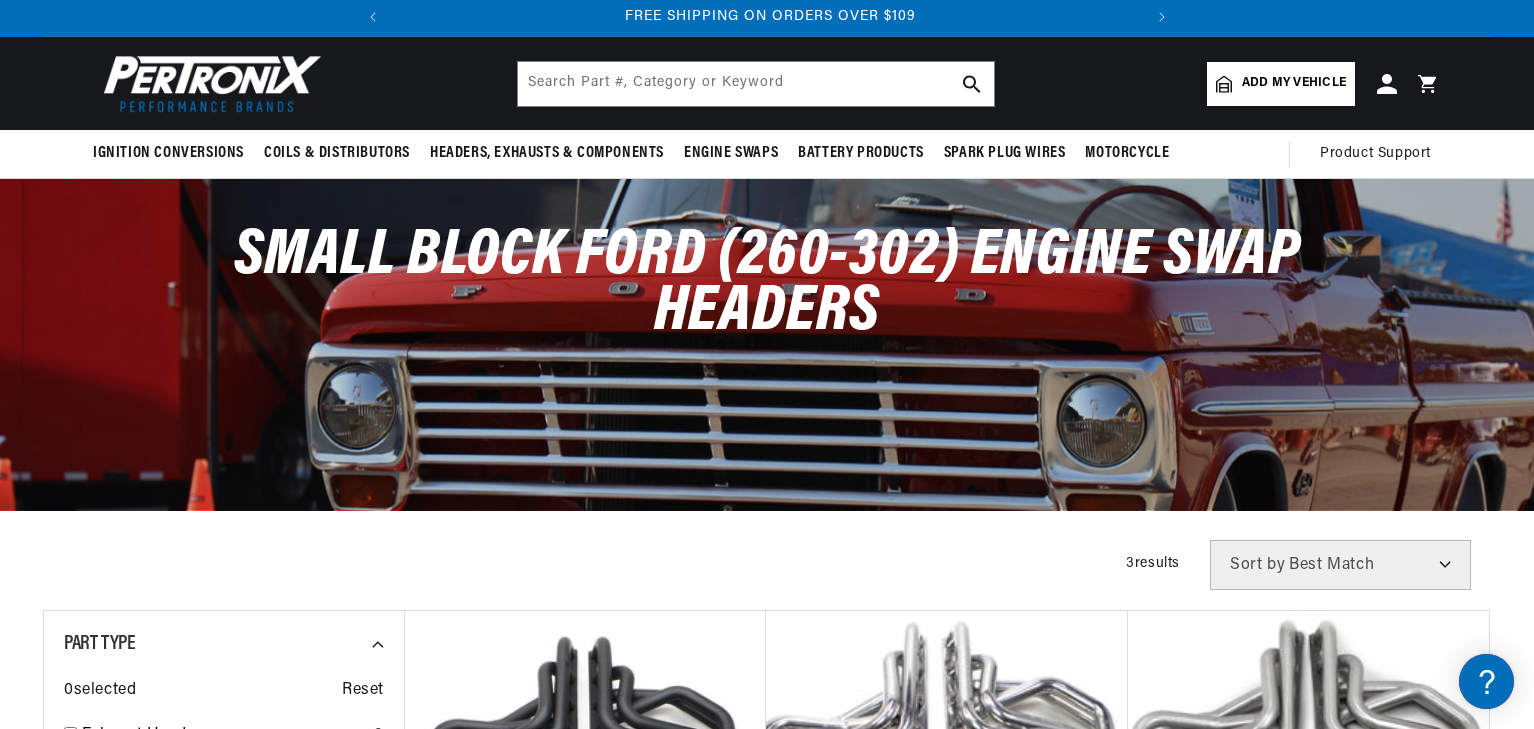 scroll, scrollTop: 0, scrollLeft: 0, axis: both 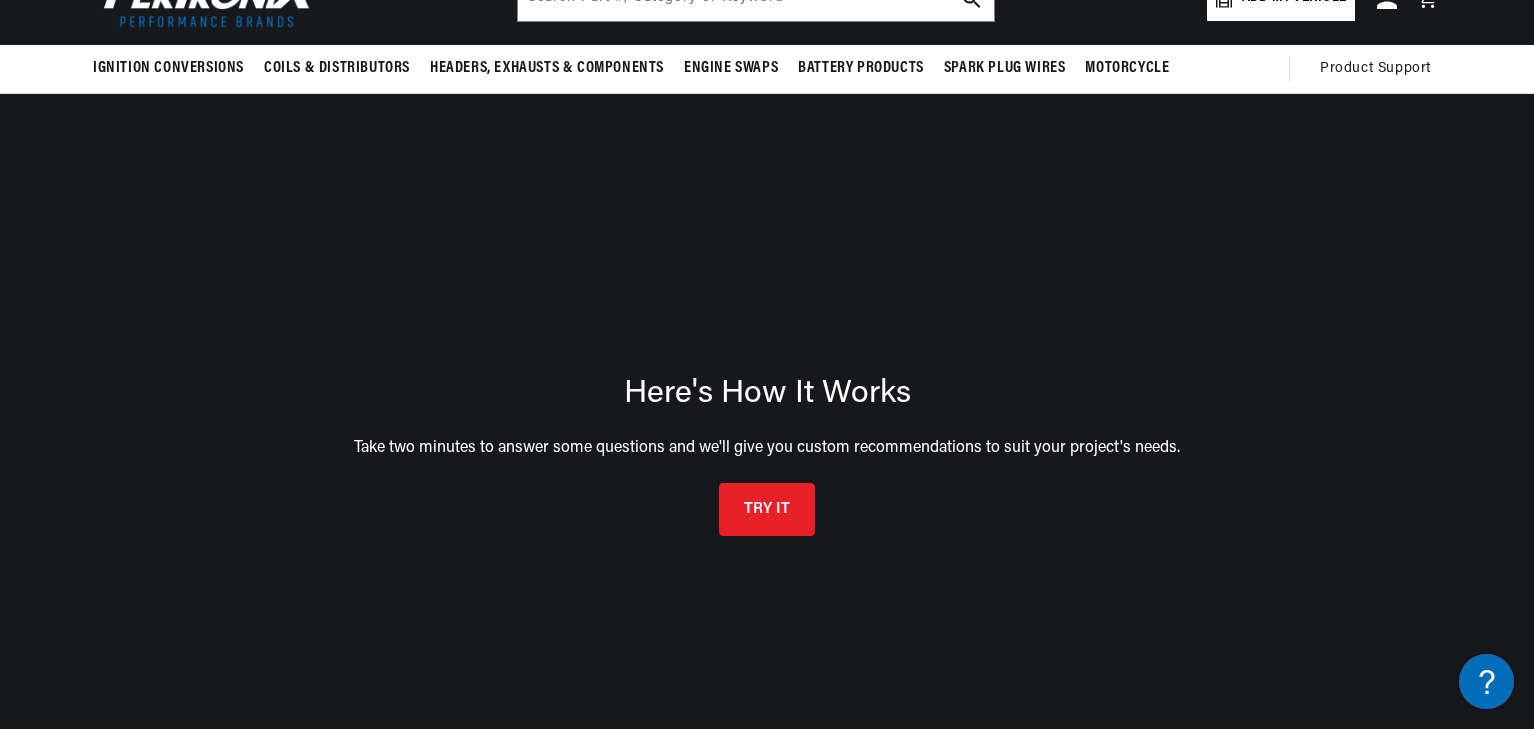 click on "TRY IT" at bounding box center (767, 509) 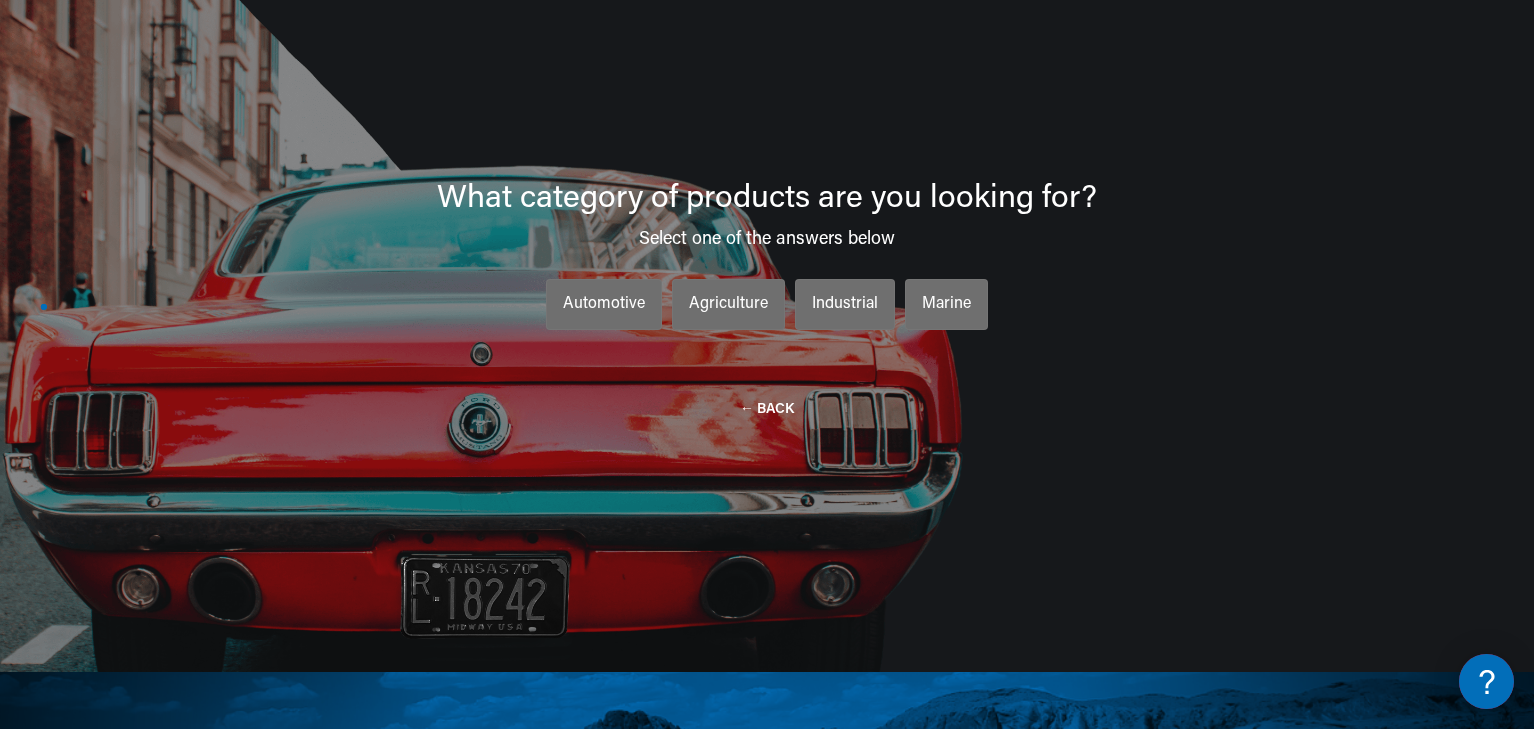 scroll, scrollTop: 493, scrollLeft: 0, axis: vertical 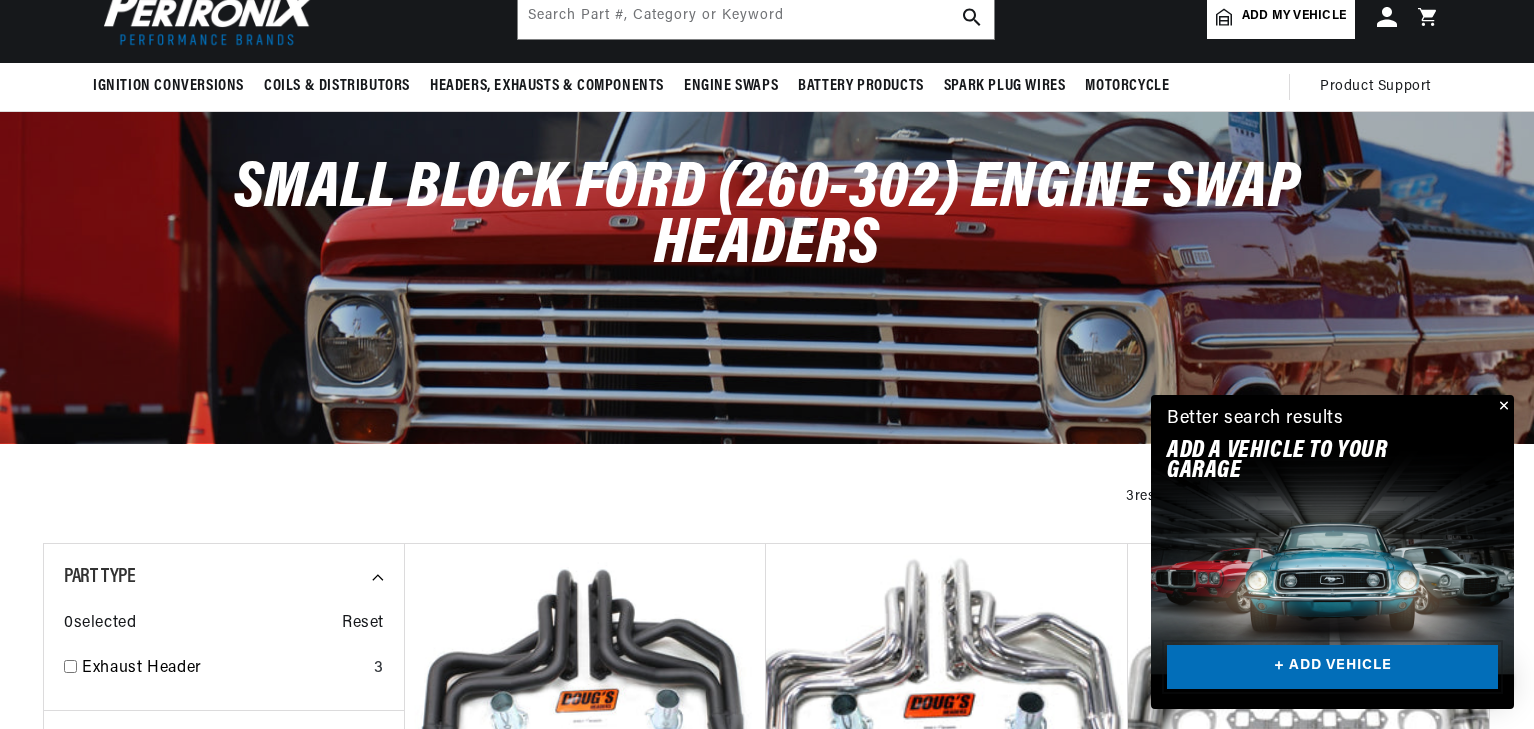 click on "+ ADD VEHICLE" at bounding box center (1332, 667) 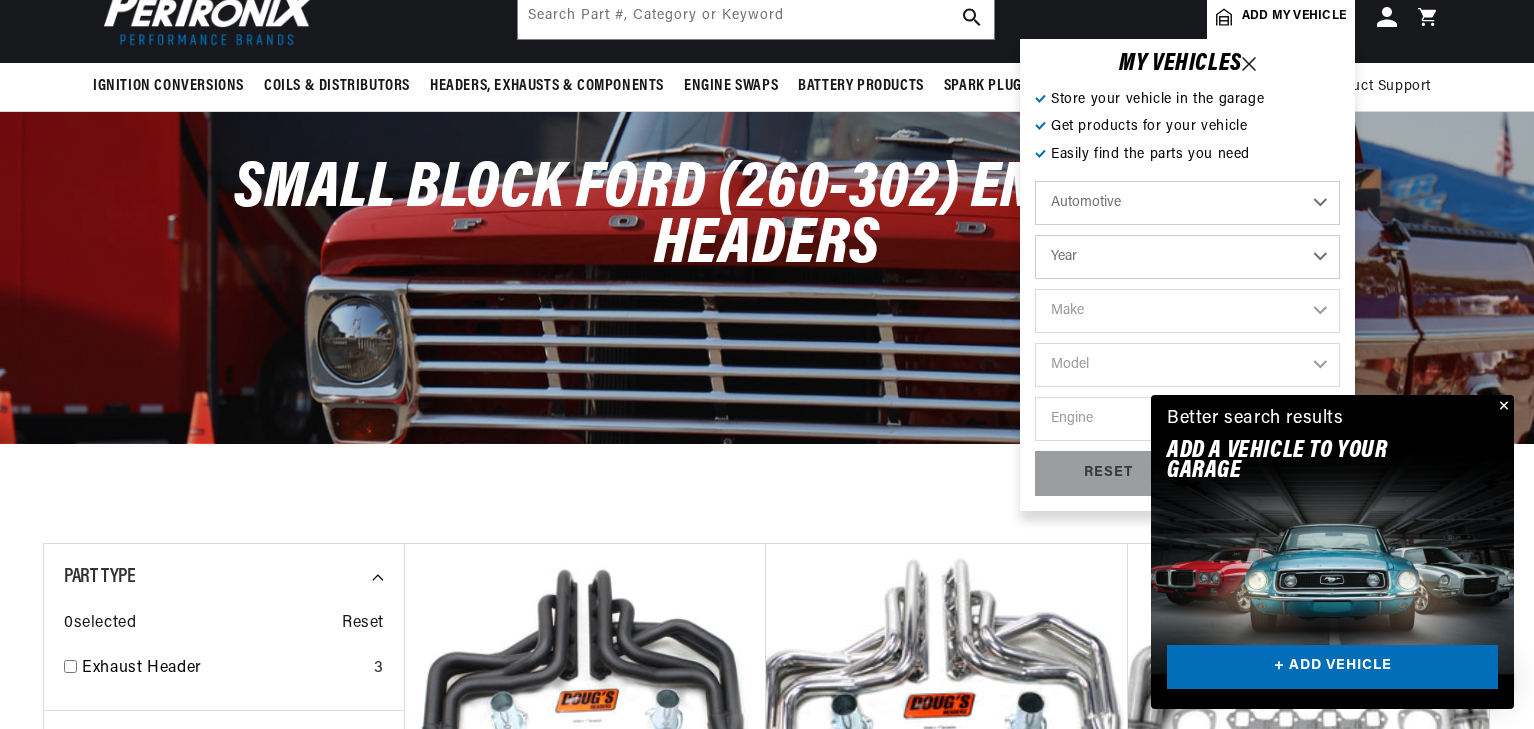 scroll, scrollTop: 110, scrollLeft: 0, axis: vertical 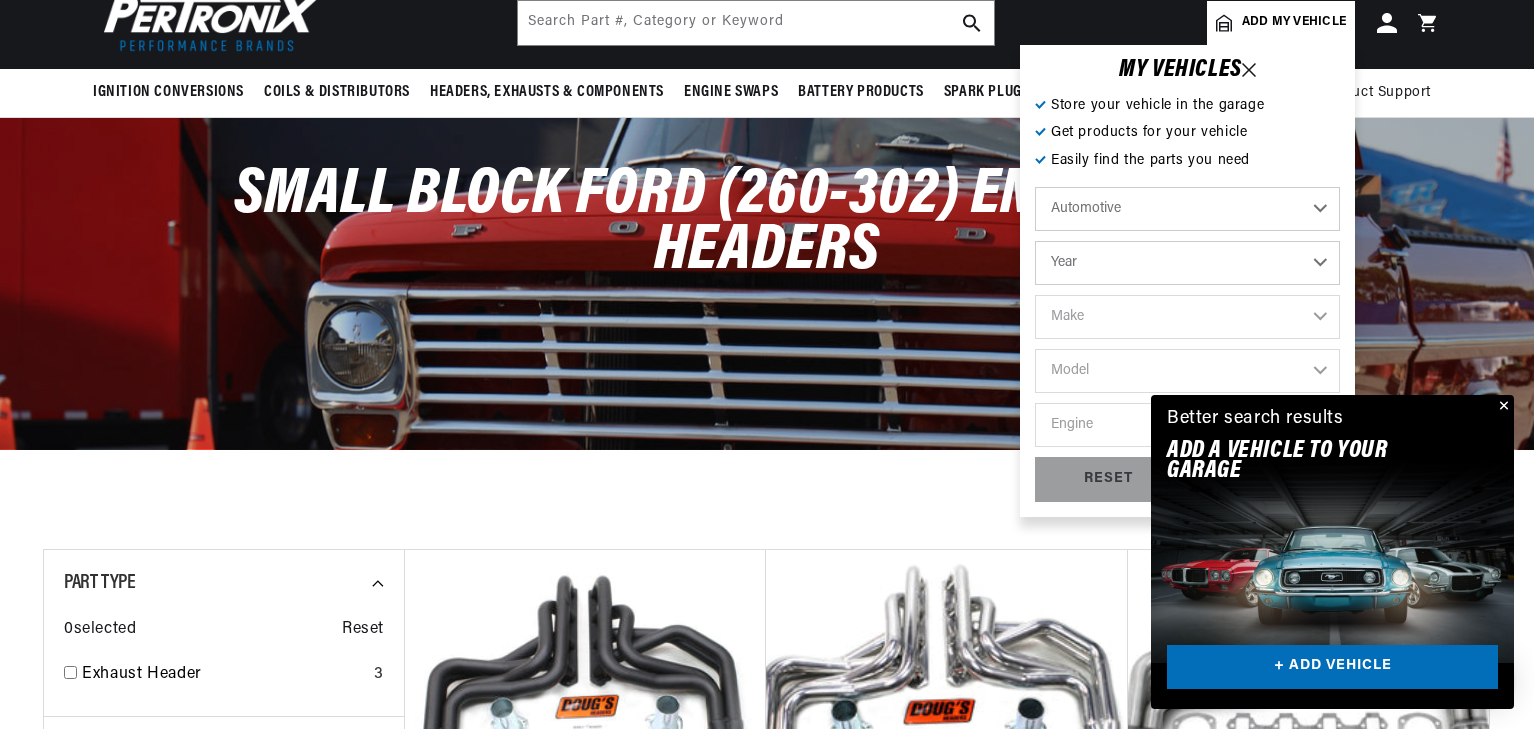click on "Year
2022
2021
2020
2019
2018
2017
2016
2015
2014
2013
2012
2011
2010
2009
2008
2007
2006
2005
2004
2003
2002
2001
2000
1999
1998
1997
1996
1995
1994
1993
1992
1991
1990
1989
1988
1987
1986 1985" at bounding box center (1187, 263) 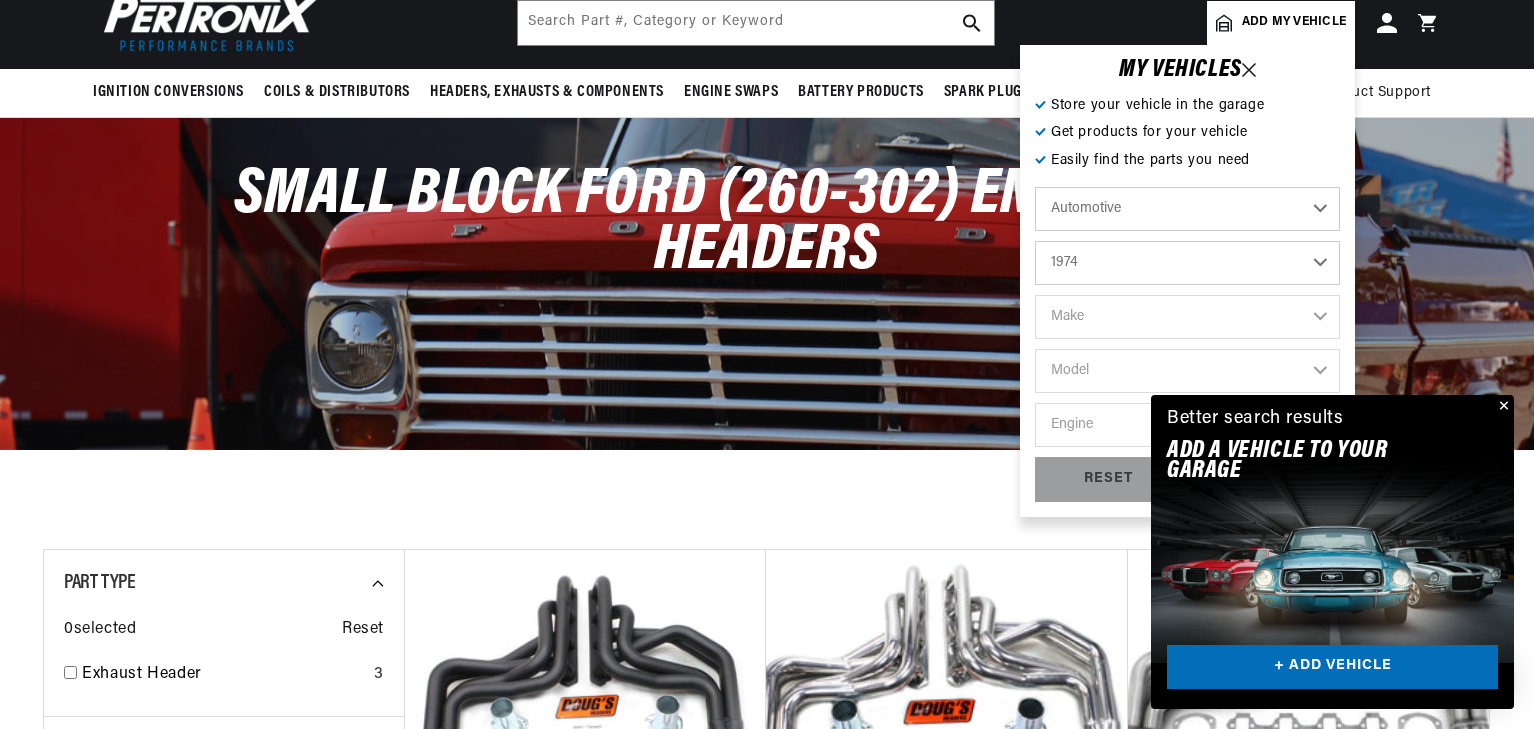 click on "Year
2022
2021
2020
2019
2018
2017
2016
2015
2014
2013
2012
2011
2010
2009
2008
2007
2006
2005
2004
2003
2002
2001
2000
1999
1998
1997
1996
1995
1994
1993
1992
1991
1990
1989
1988
1987
1986 1985" at bounding box center (1187, 263) 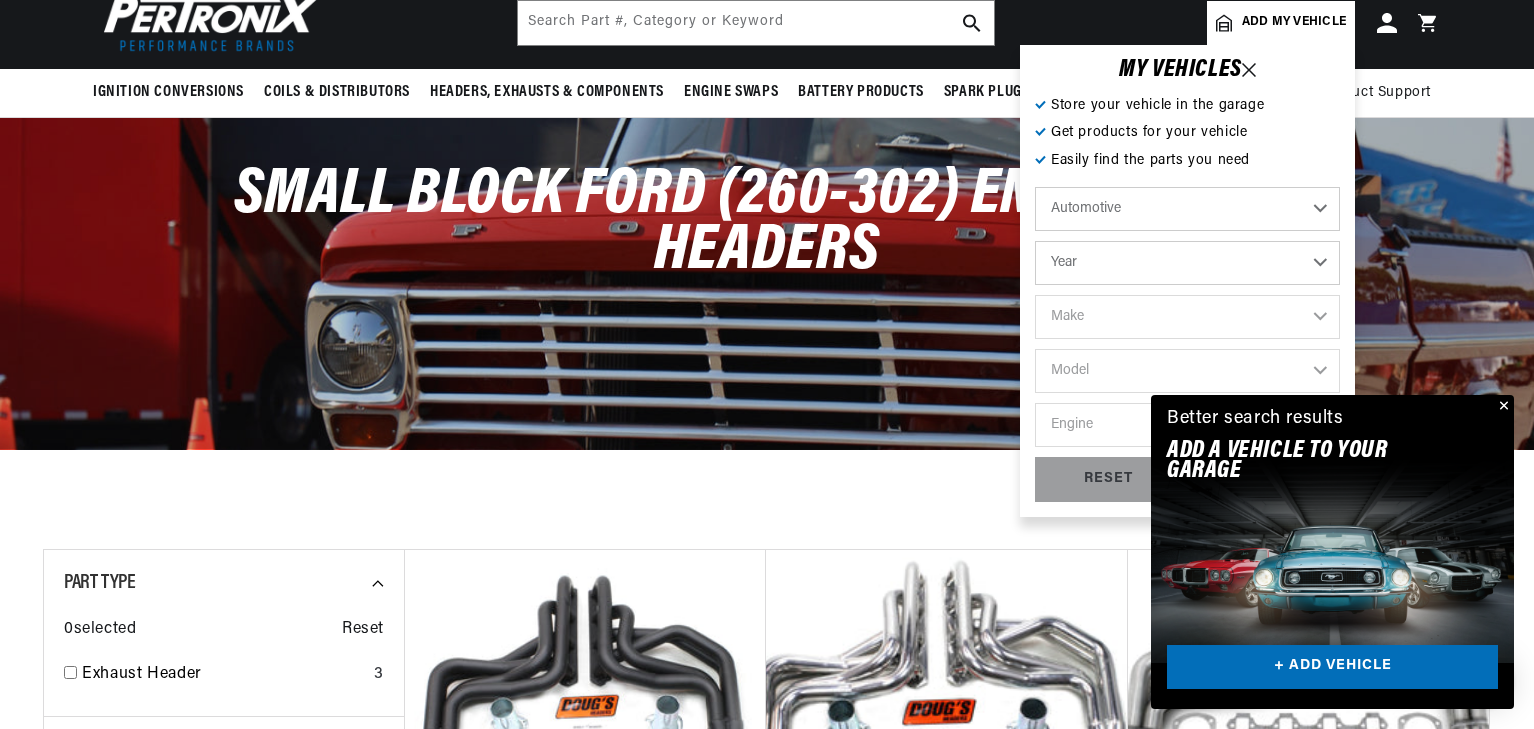 select on "1974" 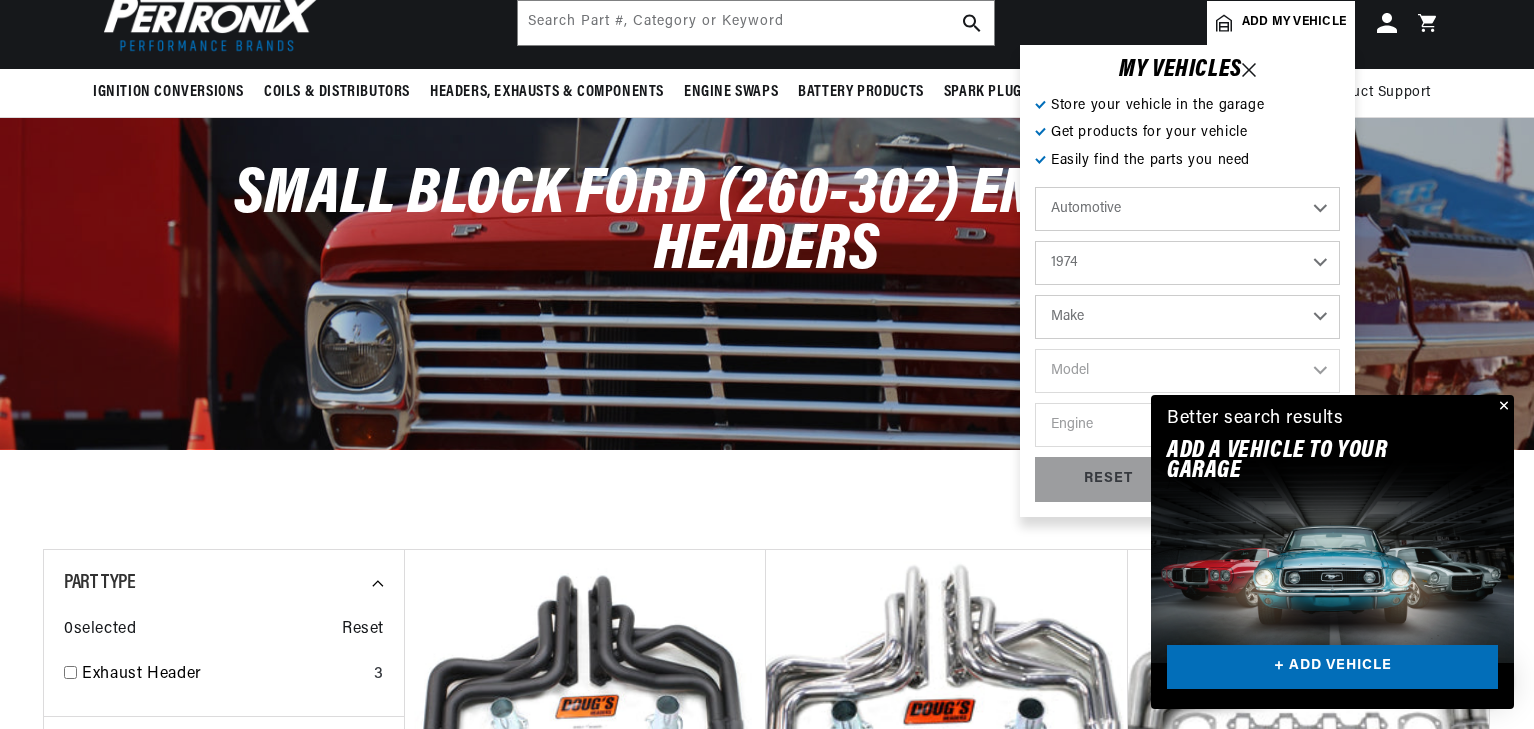 scroll, scrollTop: 0, scrollLeft: 0, axis: both 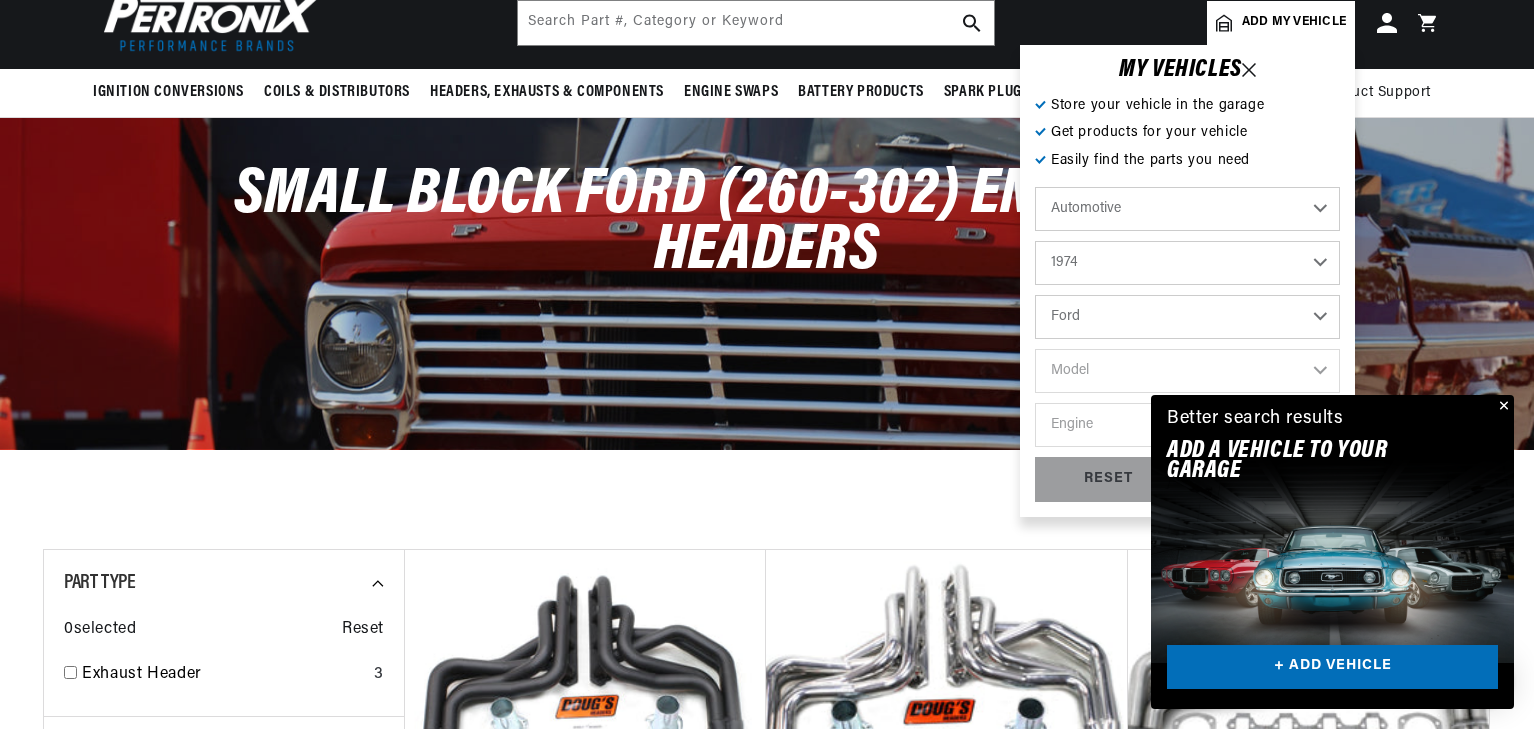 click on "Make
Alfa Romeo
American Motors
Aston Martin
Audi
Austin
Avanti
BMW
Buick
Cadillac
Checker
Chevrolet
Chrysler
Citroen
DeTomaso
Dodge
Ferrari
Fiat
Ford
Ford (Europe)
GMC
Honda
IHC Truck
International
Jaguar
Jeep
Lamborghini
Lincoln
Lotus
Maserati
Mazda
Mercedes-Benz
Mercury
MG" at bounding box center [1187, 317] 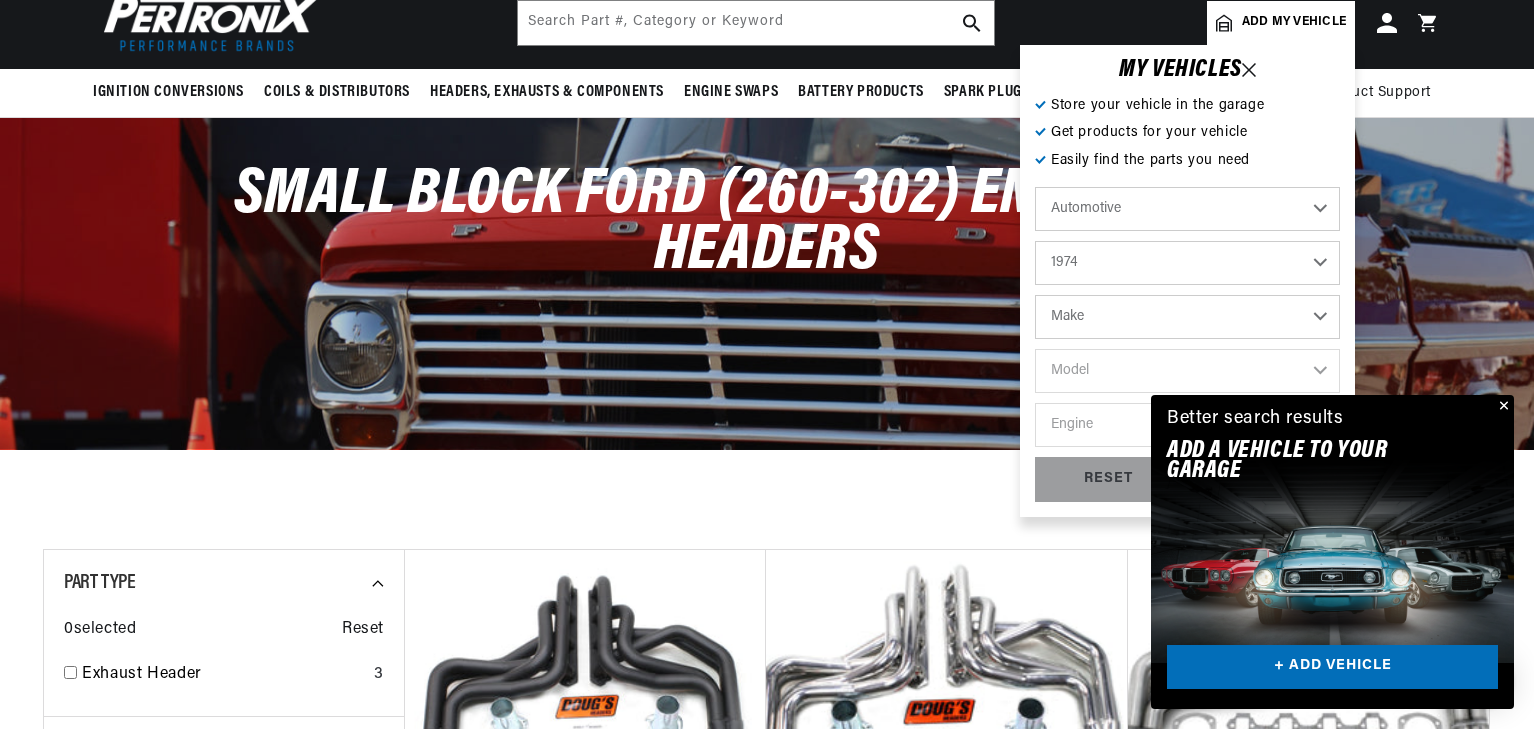 select on "Ford" 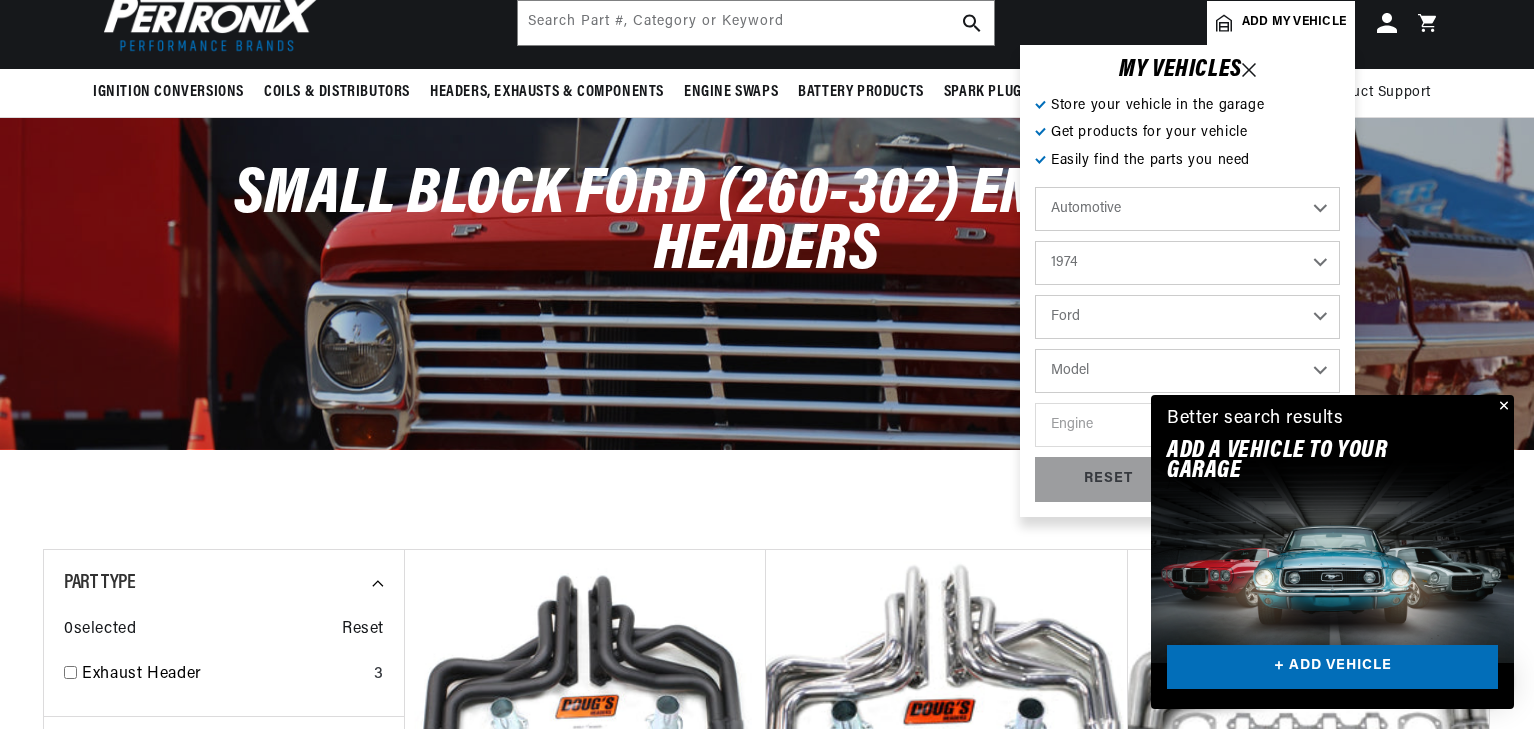 click on "Model
Bronco
Country Sedan
Country Squire
Custom 500
E-100 Econoline
E-200 Econoline
E-300 Econoline
F-100
F-250
F-350
Galaxie 500
Gran Torino
LTD
M-450
Maverick
Mustang II
P-350
Pinto
Ranch Wagon
Ranchero
Thunderbird
Torino" at bounding box center (1187, 371) 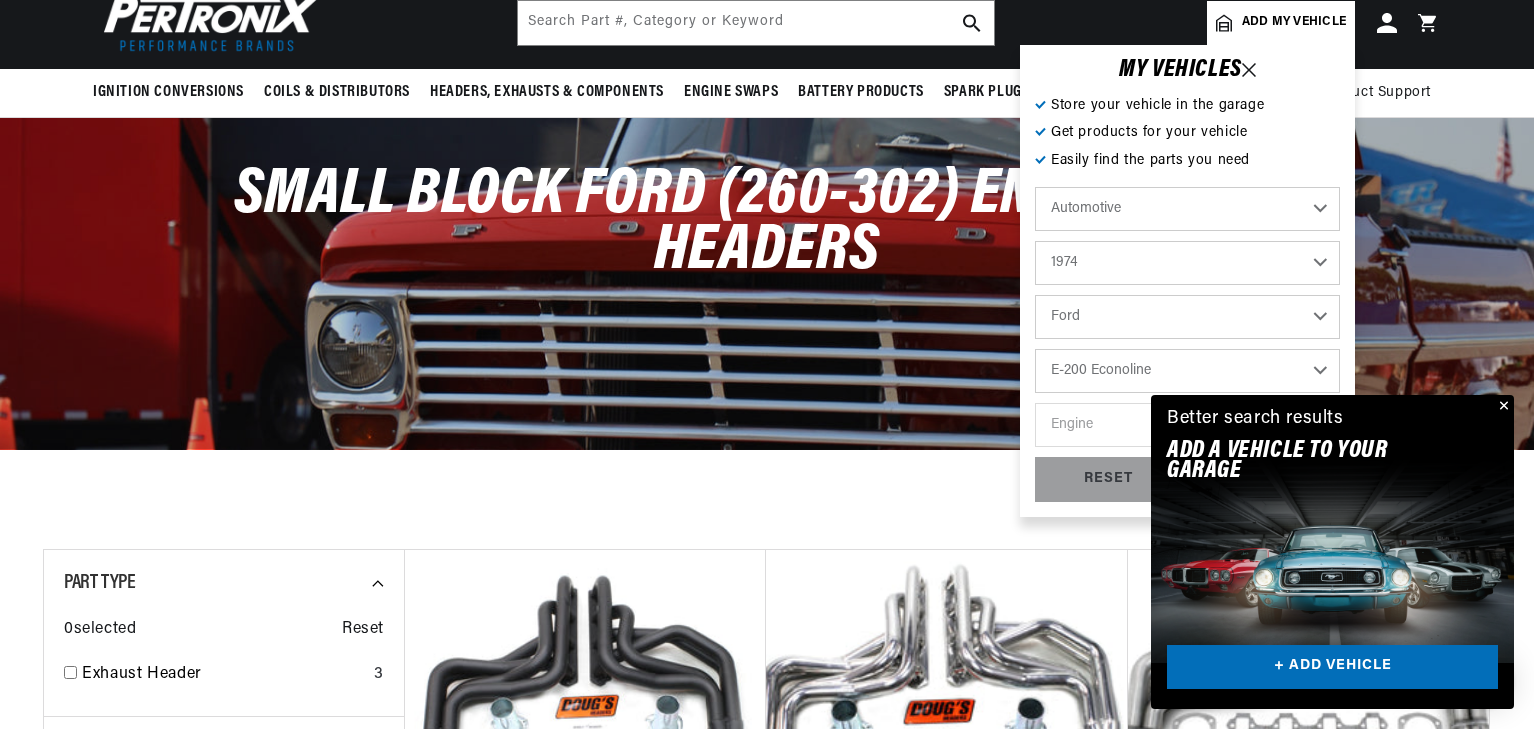 click on "Model
Bronco
Country Sedan
Country Squire
Custom 500
E-100 Econoline
E-200 Econoline
E-300 Econoline
F-100
F-250
F-350
Galaxie 500
Gran Torino
LTD
M-450
Maverick
Mustang II
P-350
Pinto
Ranch Wagon
Ranchero
Thunderbird
Torino" at bounding box center (1187, 371) 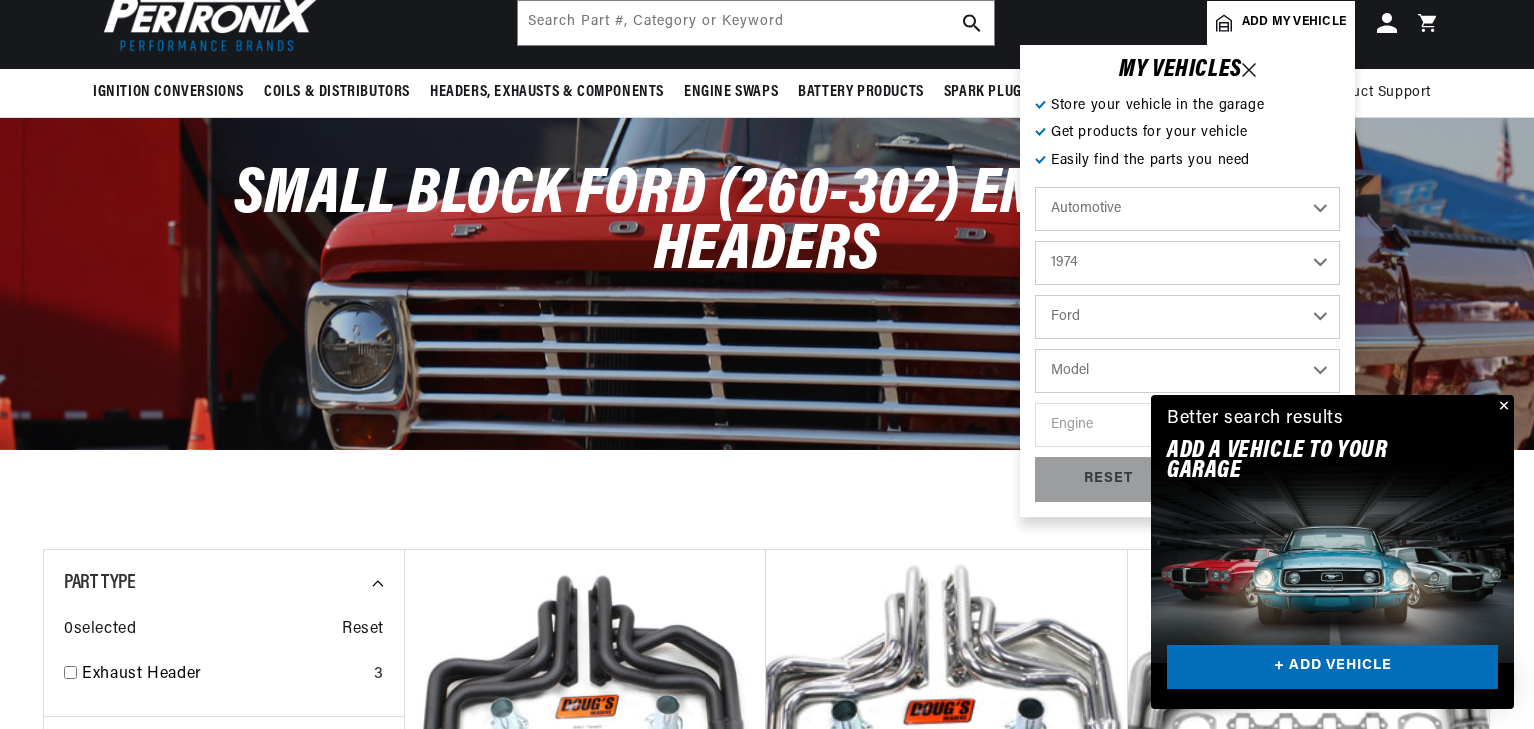 select on "E-200-Econoline" 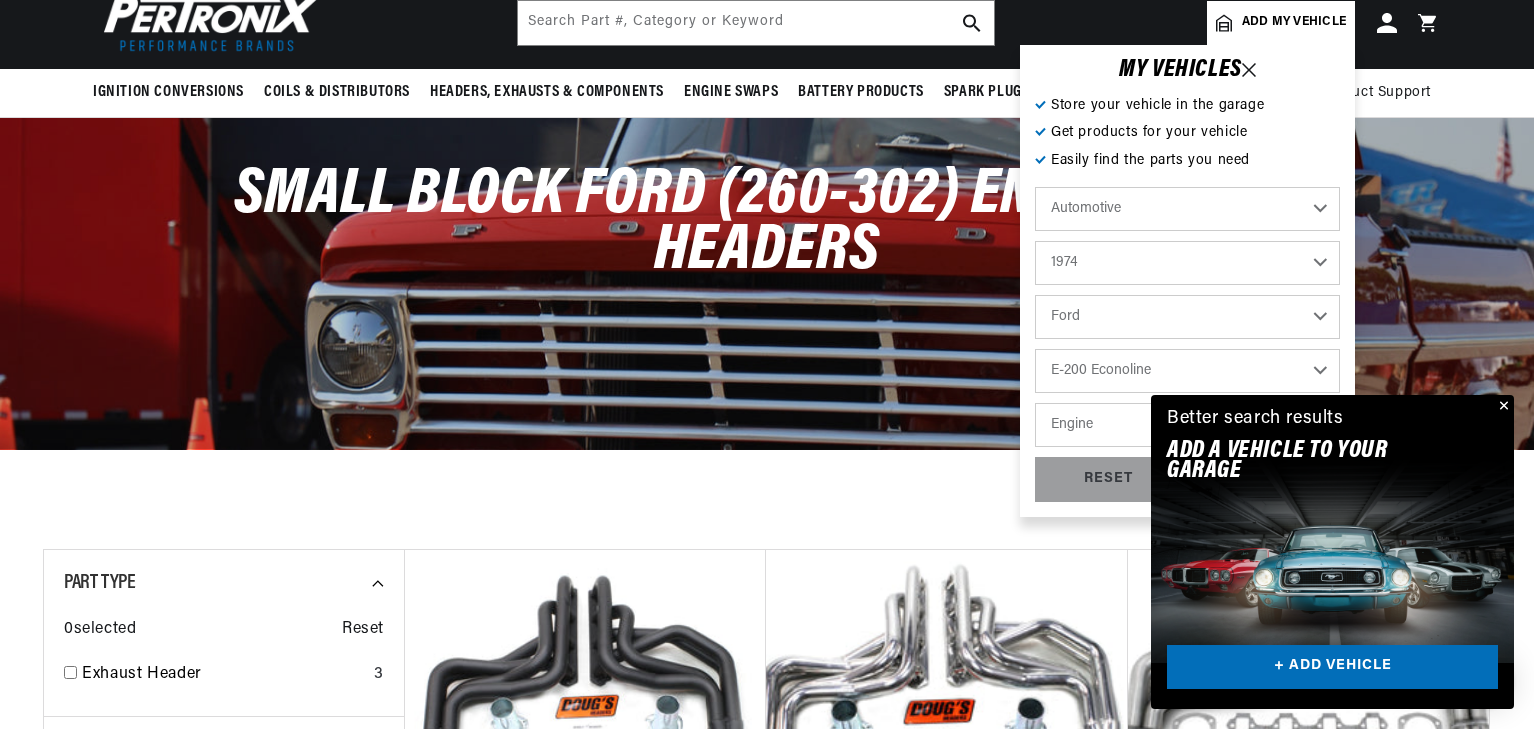 click on "Engine
171cid / 2.8L
240cid / 3.9L
300cid / 4.9L
302cid / 5.0L" at bounding box center (1187, 425) 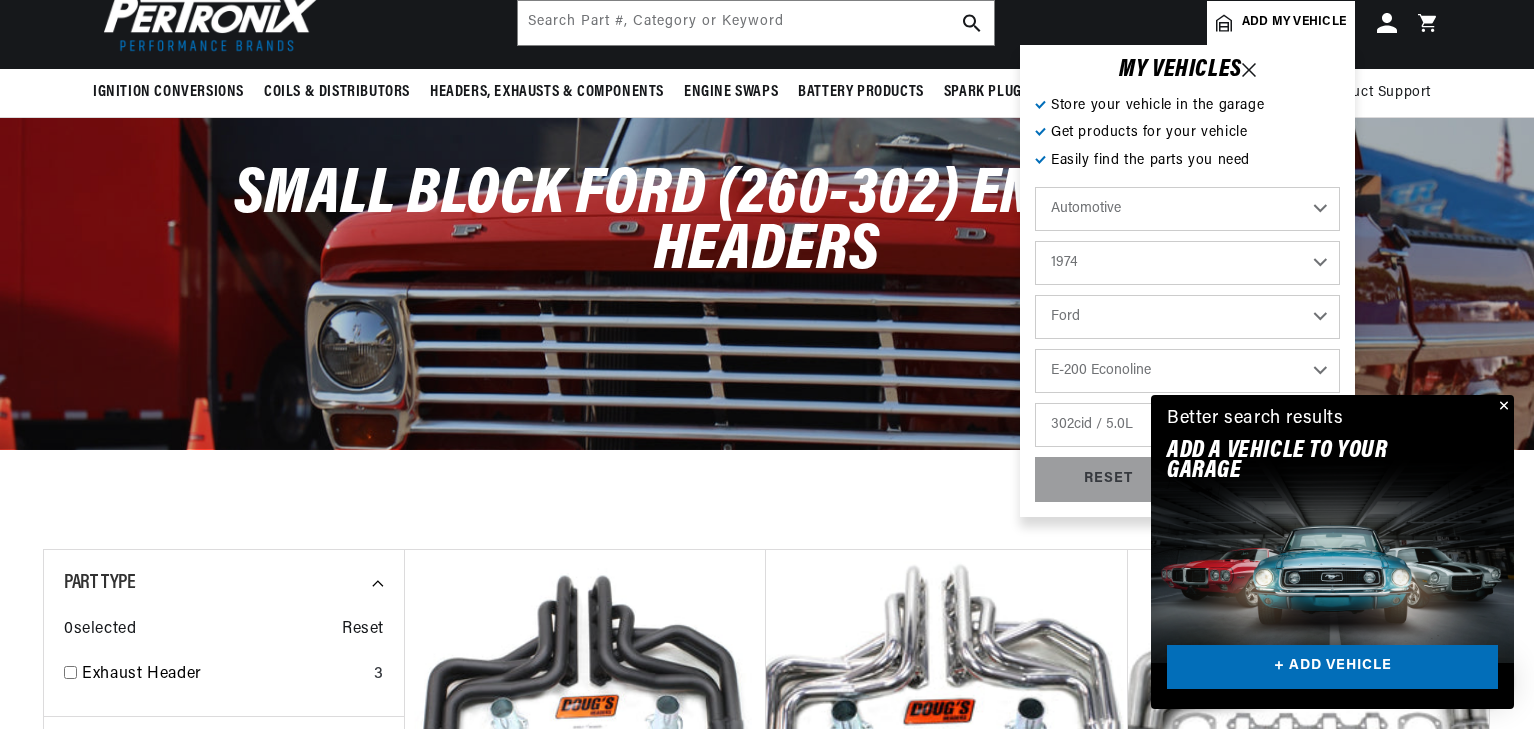 click on "Engine
171cid / 2.8L
240cid / 3.9L
300cid / 4.9L
302cid / 5.0L" at bounding box center (1187, 425) 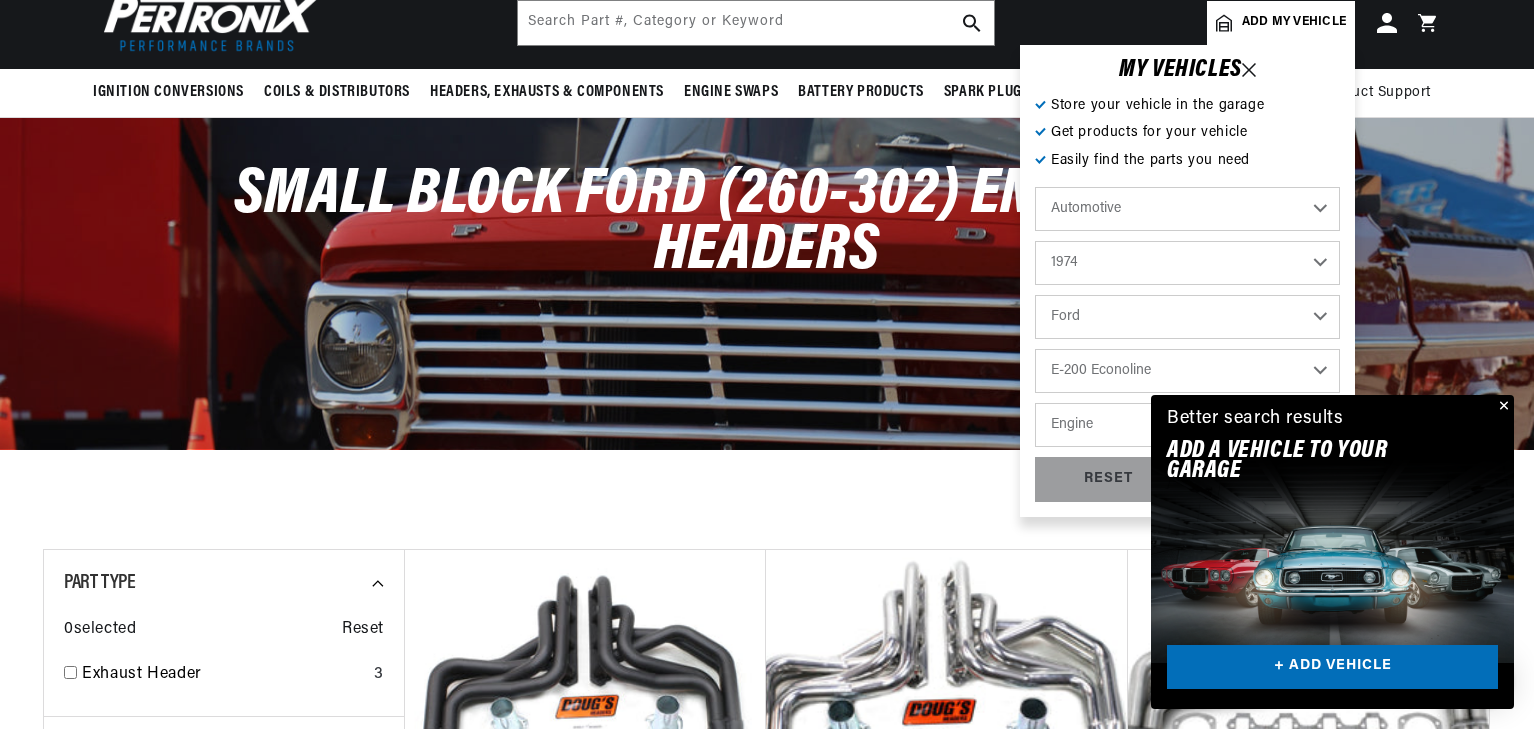 select on "302cid-5.0L" 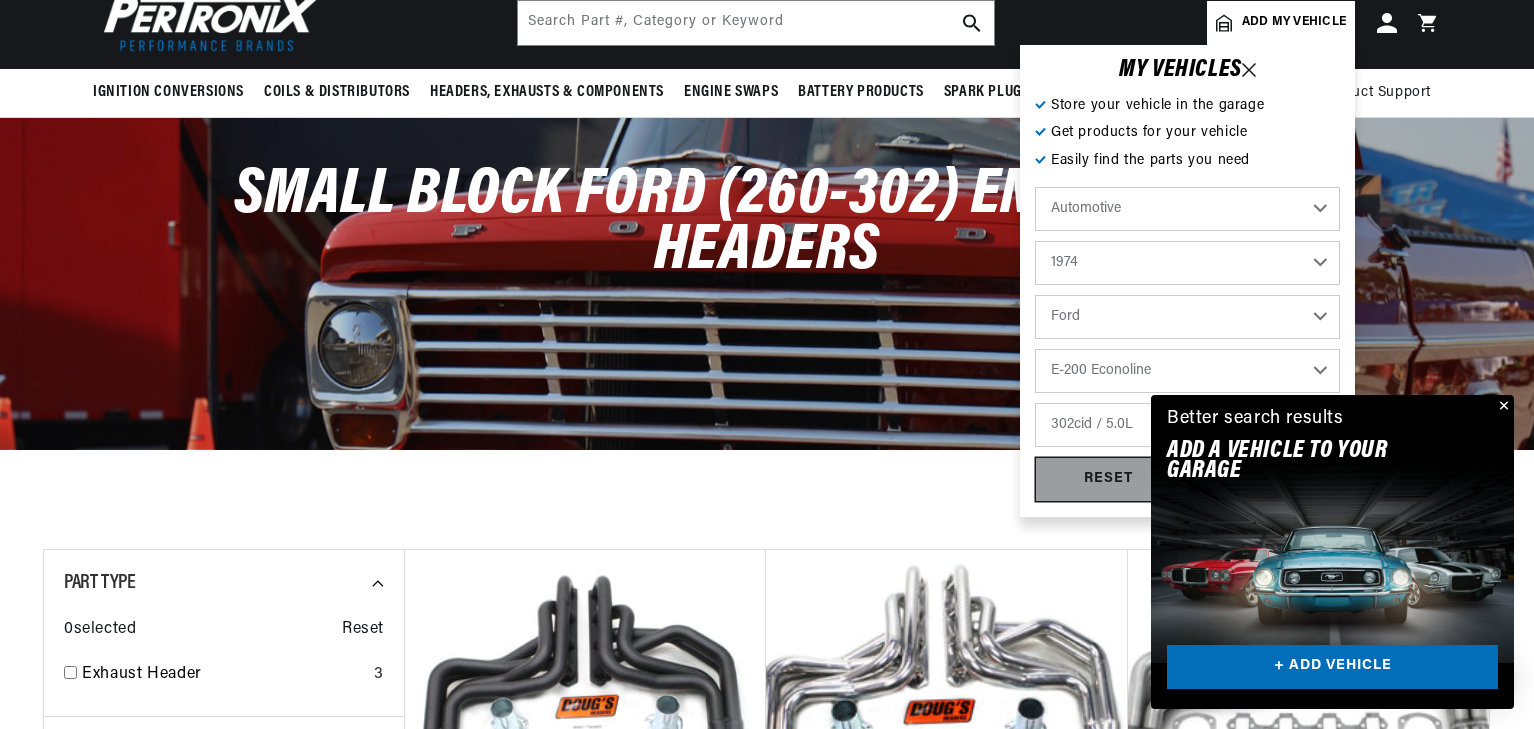 scroll, scrollTop: 0, scrollLeft: 0, axis: both 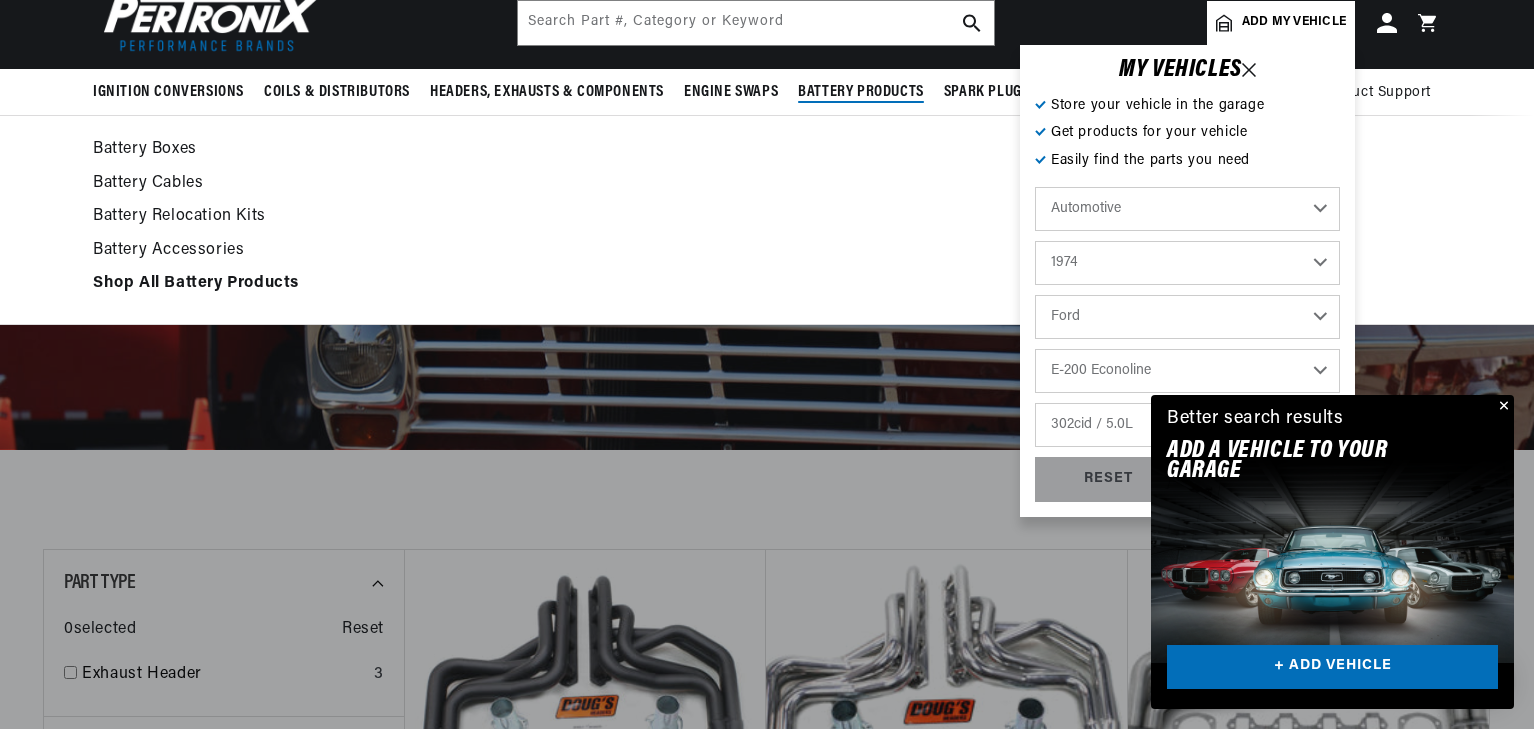 drag, startPoint x: 1051, startPoint y: 75, endPoint x: 671, endPoint y: 135, distance: 384.70767 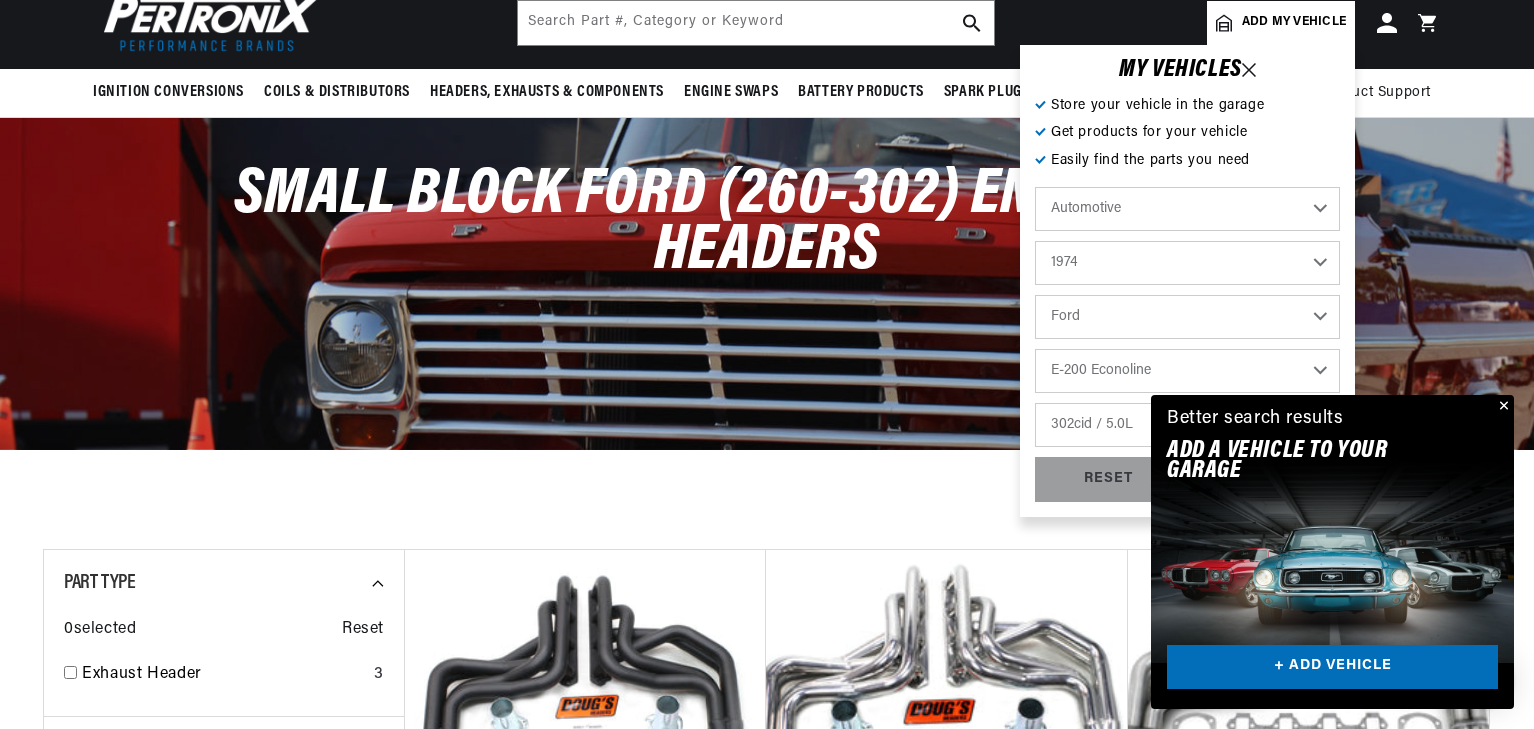 scroll, scrollTop: 0, scrollLeft: 746, axis: horizontal 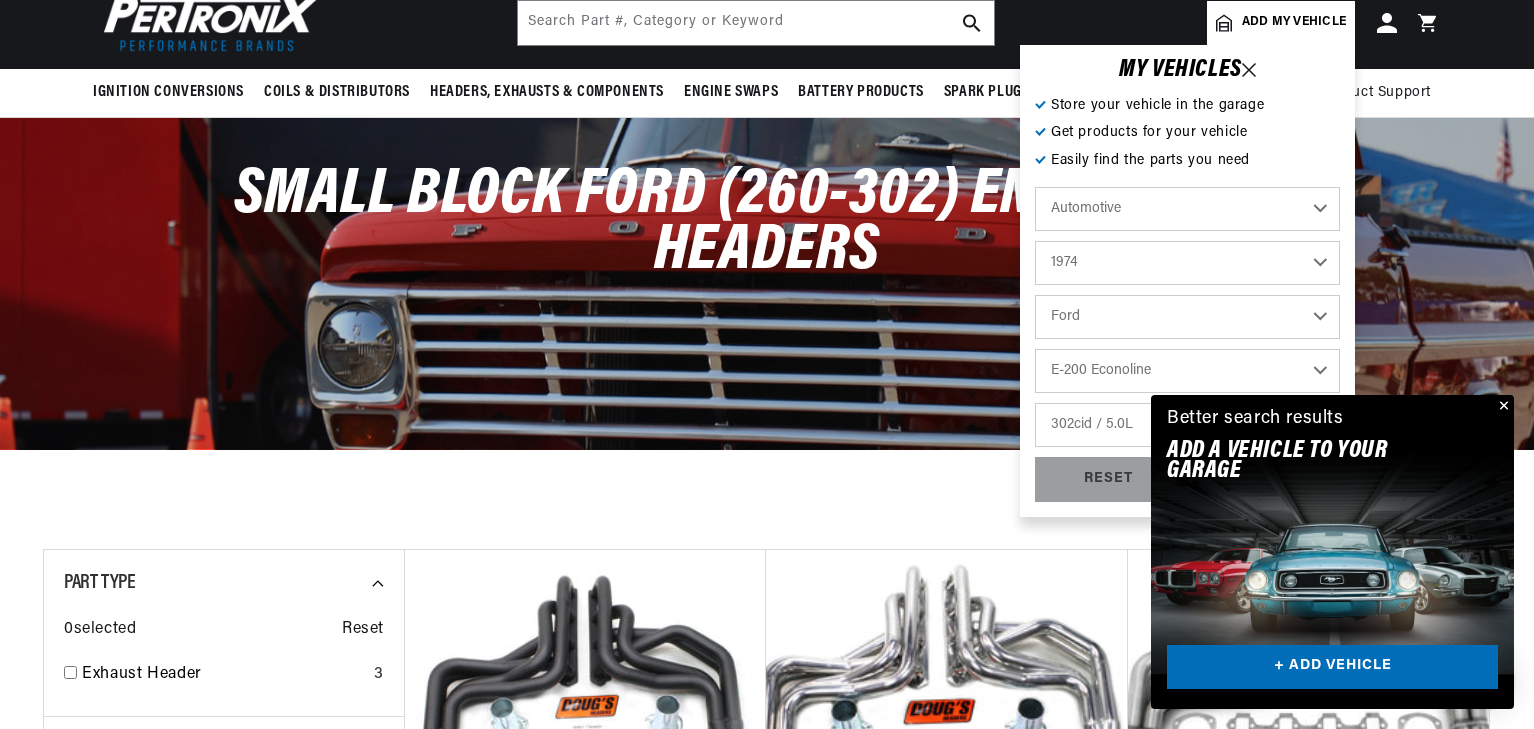 click at bounding box center [1332, 560] 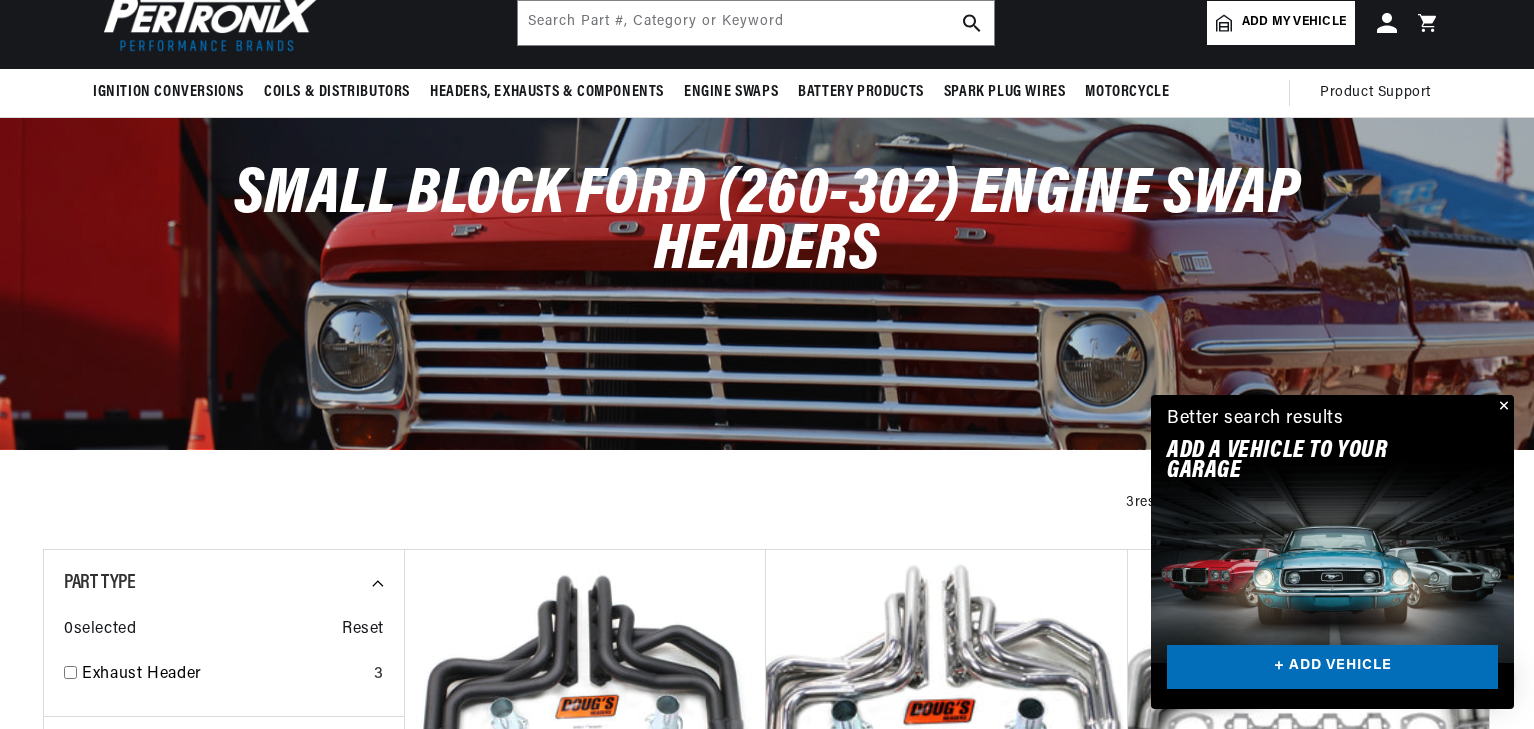 scroll, scrollTop: 0, scrollLeft: 0, axis: both 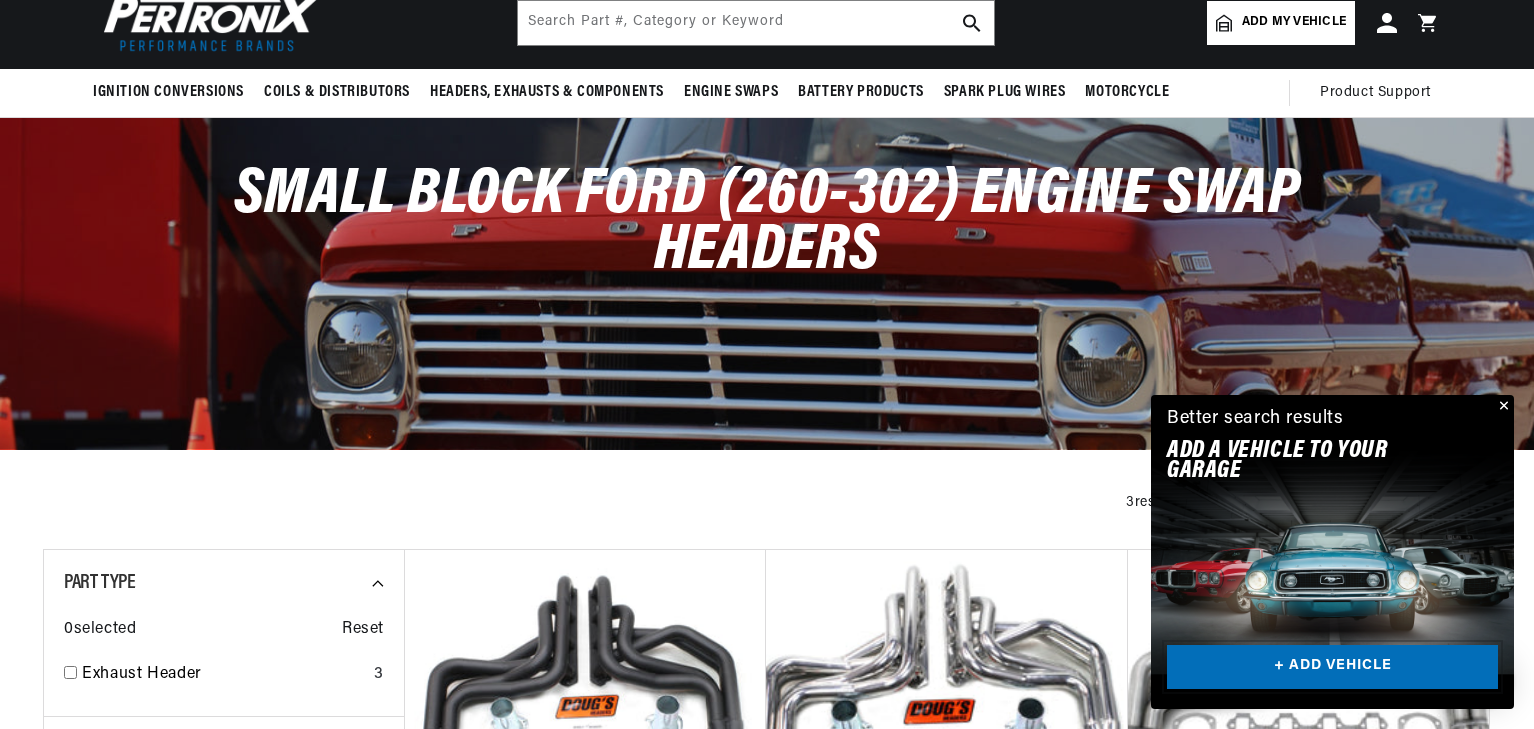 click on "+ ADD VEHICLE" at bounding box center [1332, 667] 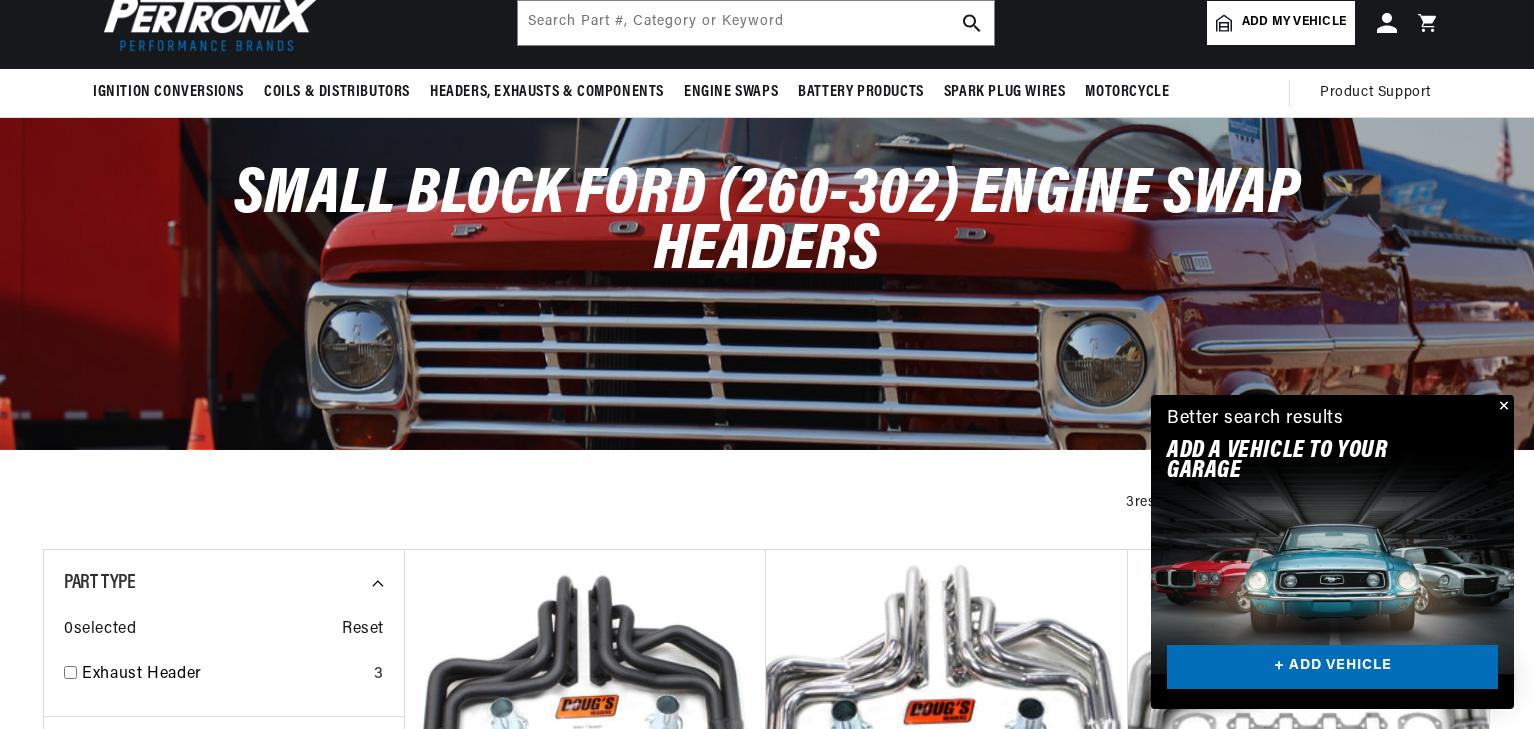 select on "1974" 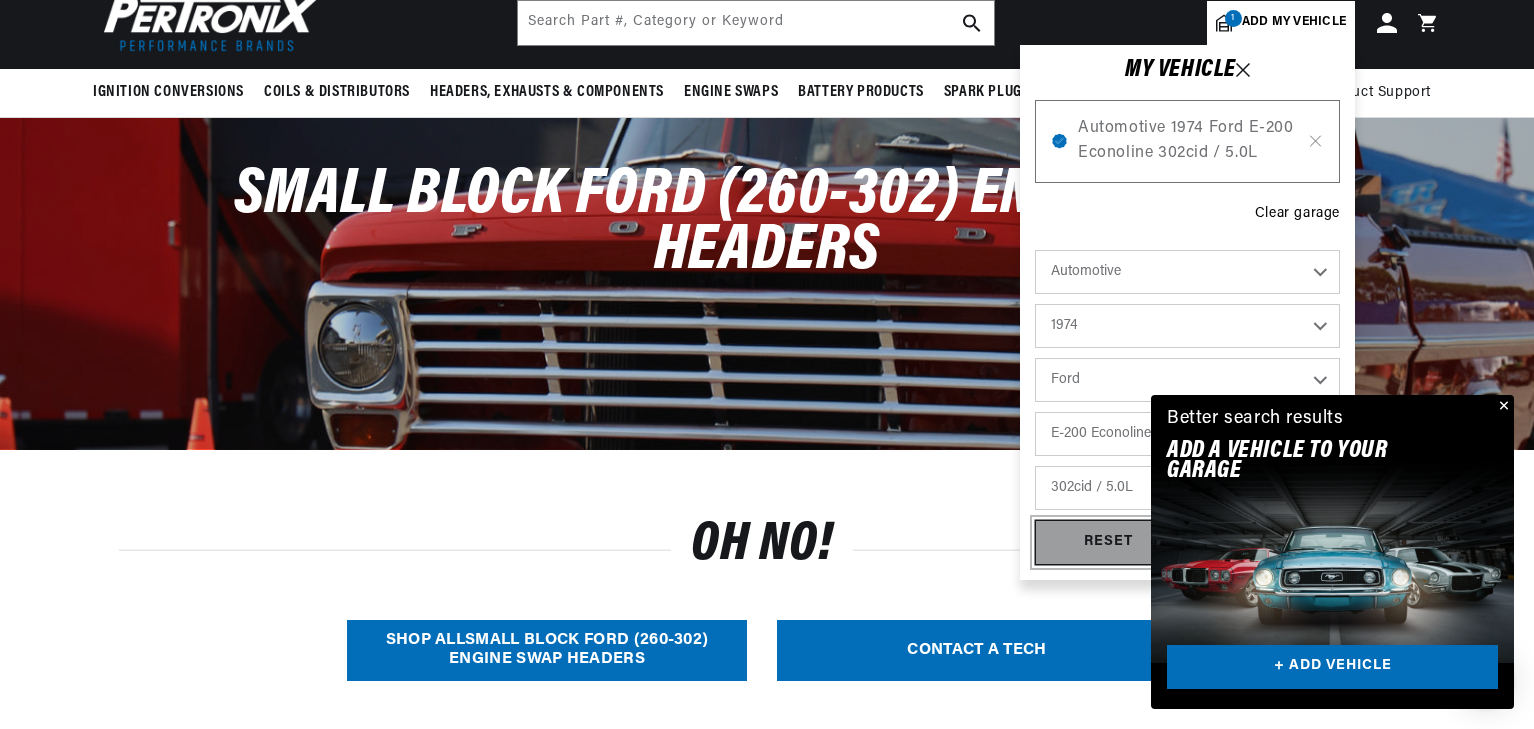 click on "RESET" at bounding box center [1109, 542] 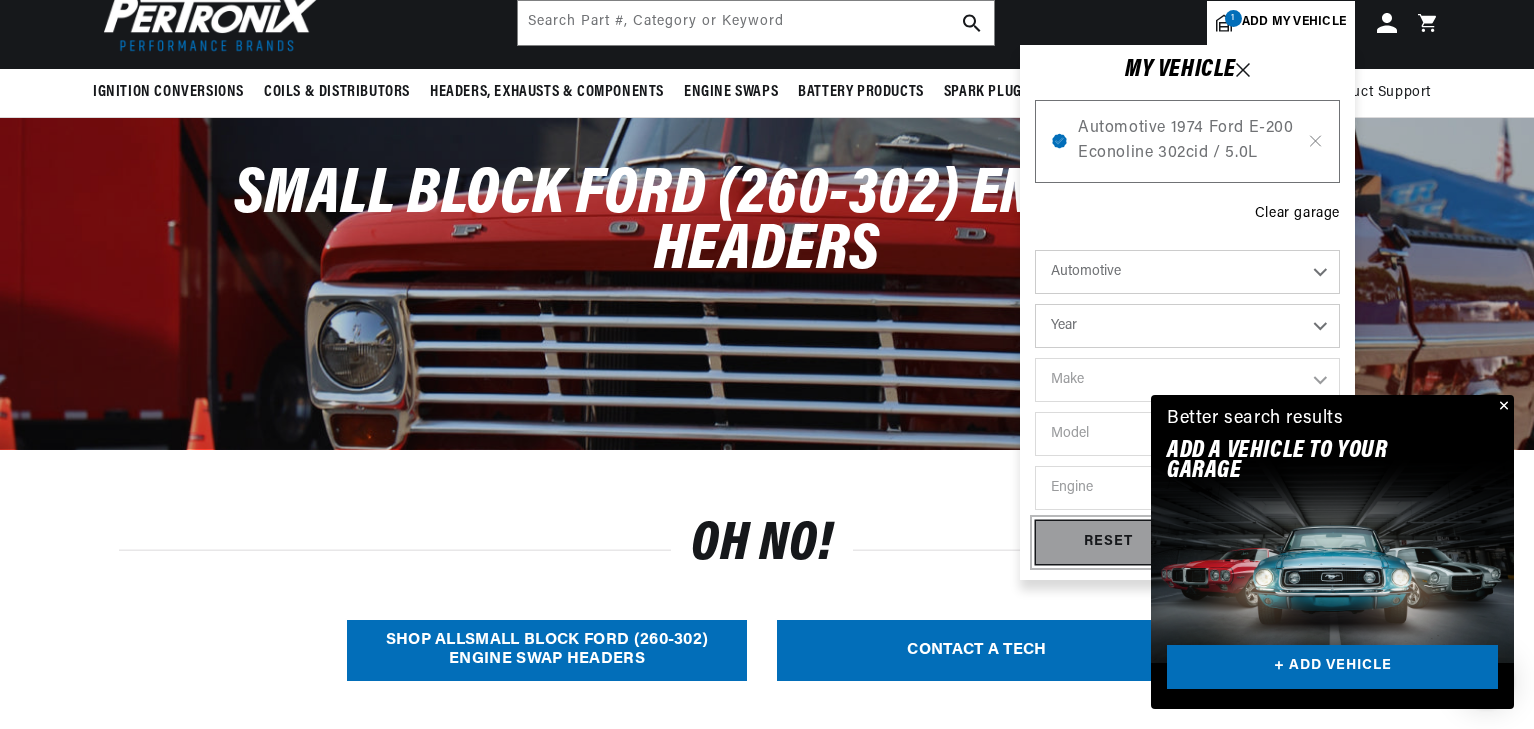scroll, scrollTop: 0, scrollLeft: 746, axis: horizontal 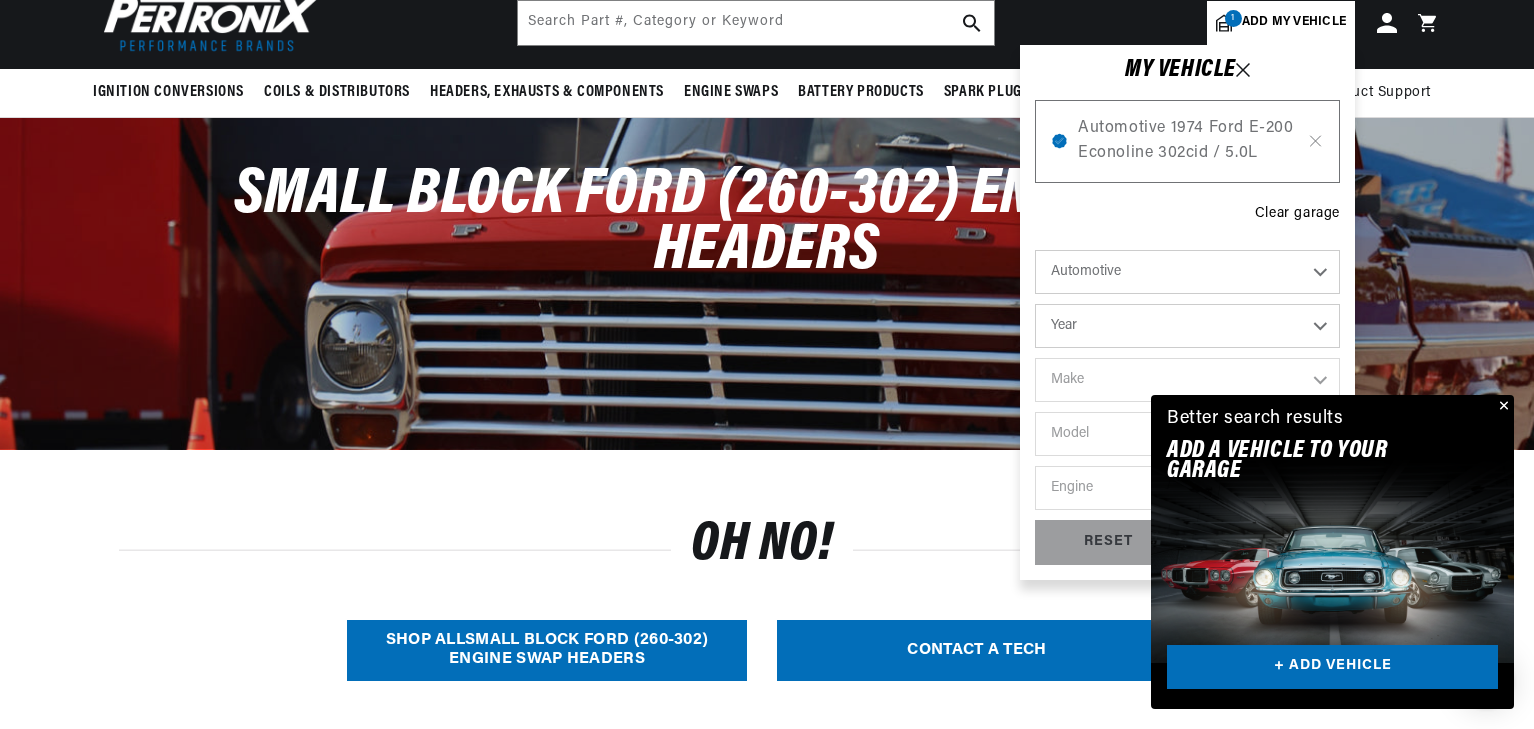 click at bounding box center [1502, 407] 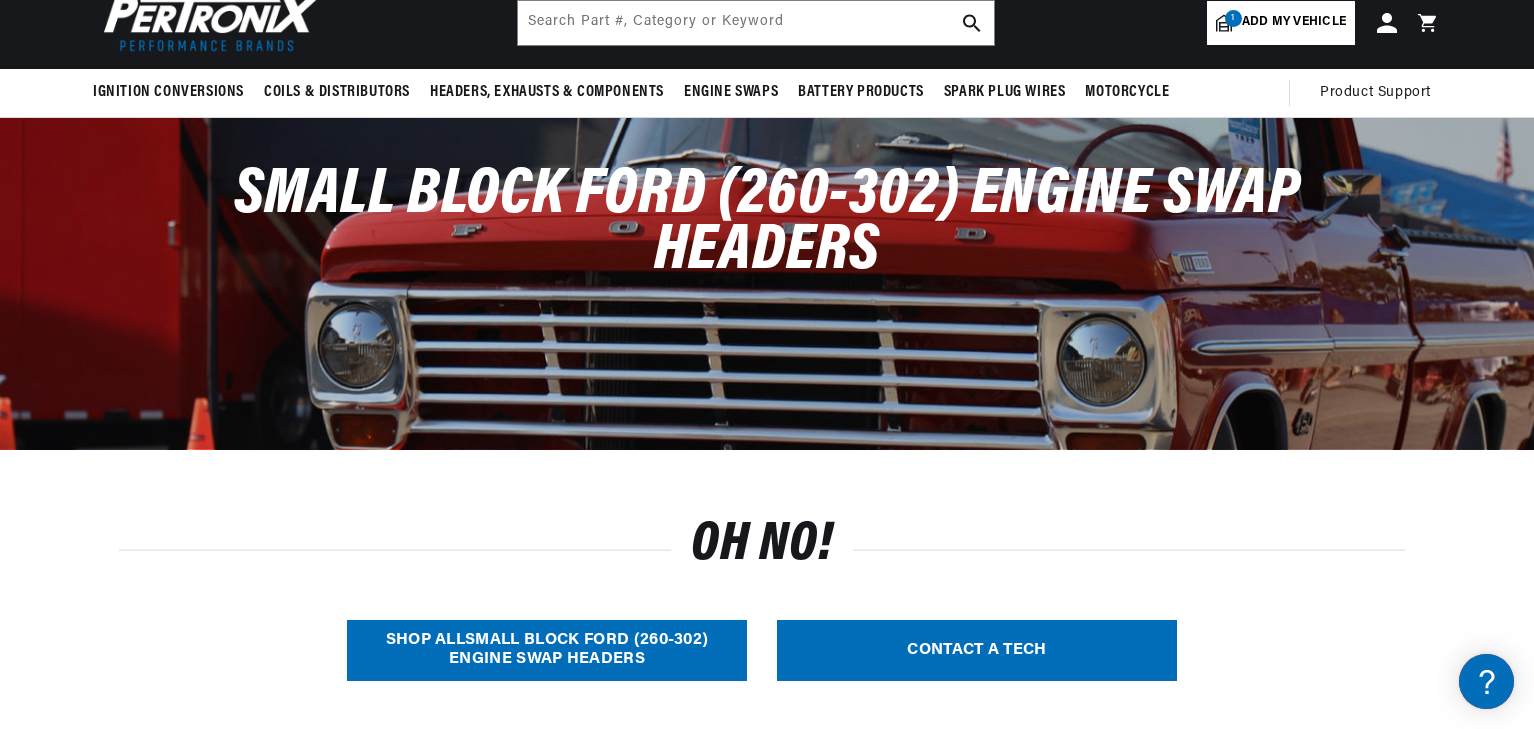 scroll, scrollTop: 0, scrollLeft: 0, axis: both 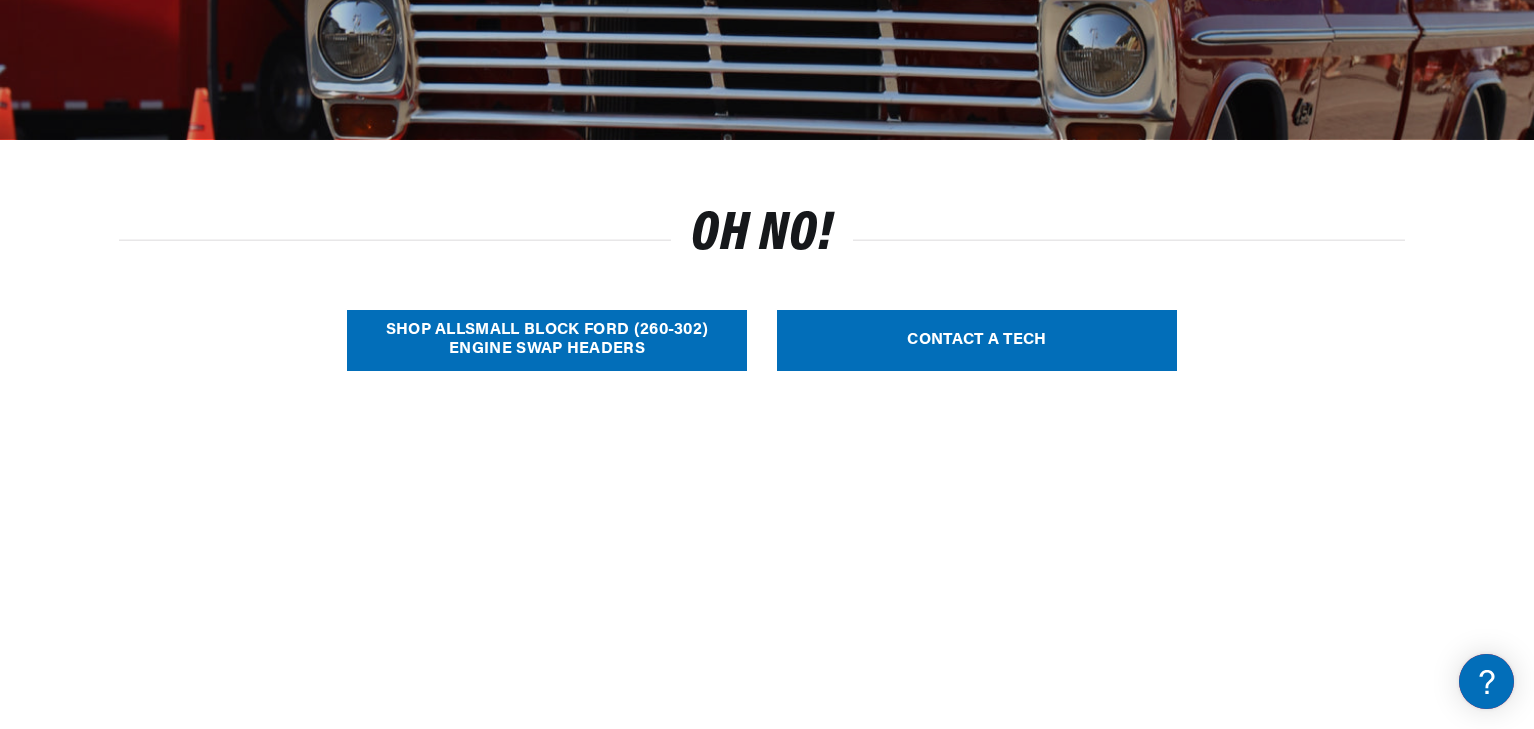 click on "SHOP ALL  Small Block Ford (260-302) Engine Swap Headers" at bounding box center [547, 340] 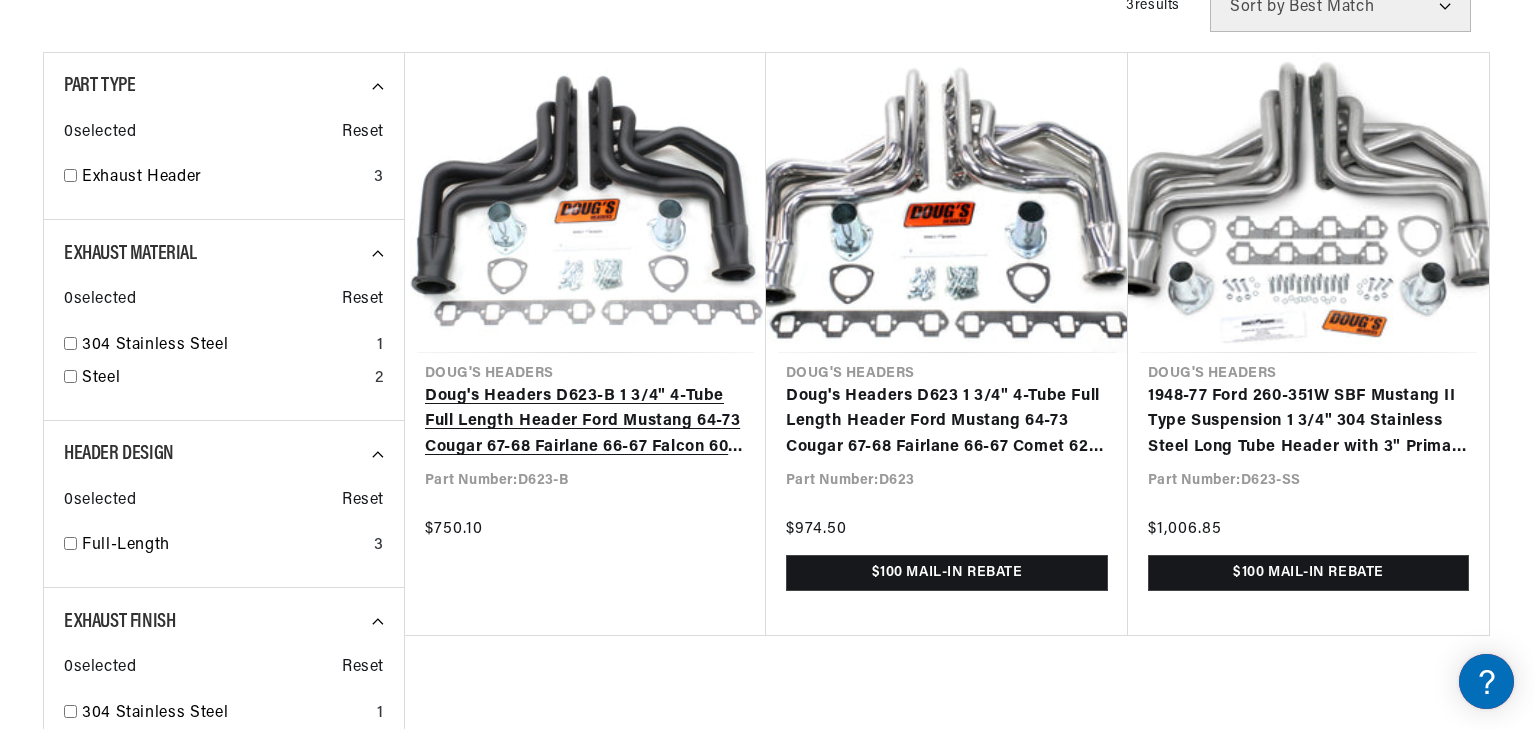 scroll, scrollTop: 608, scrollLeft: 0, axis: vertical 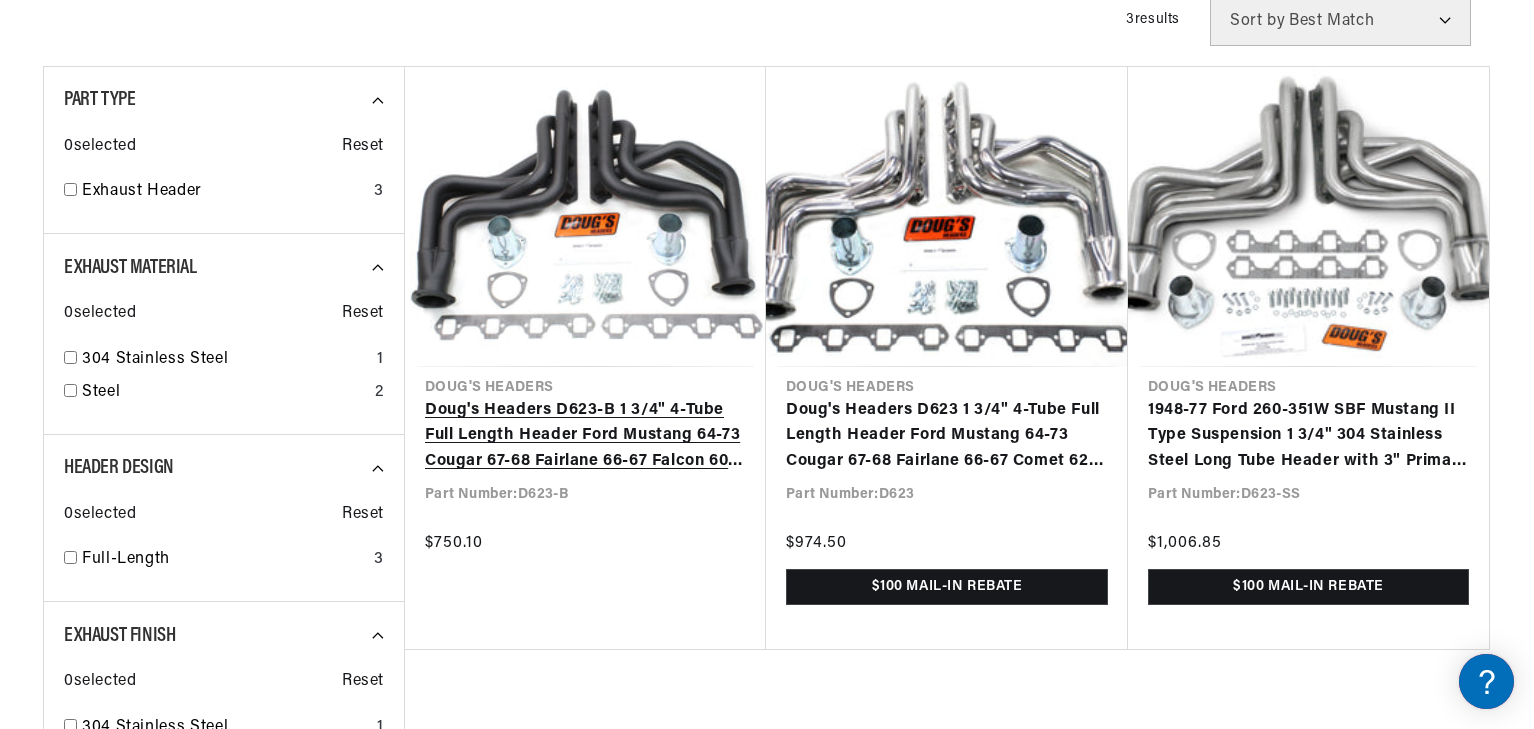 click on "Doug's Headers D623-B 1 3/4" 4-Tube Full Length Header Ford Mustang  64-73 Cougar 67-68 Fairlane 66-67 Falcon 60-65 Comet 62-65 Ranchero 60-67 260-351W with TCI or similar Mustang II Steering Swap Hi-Temp Black Coating" at bounding box center (585, 436) 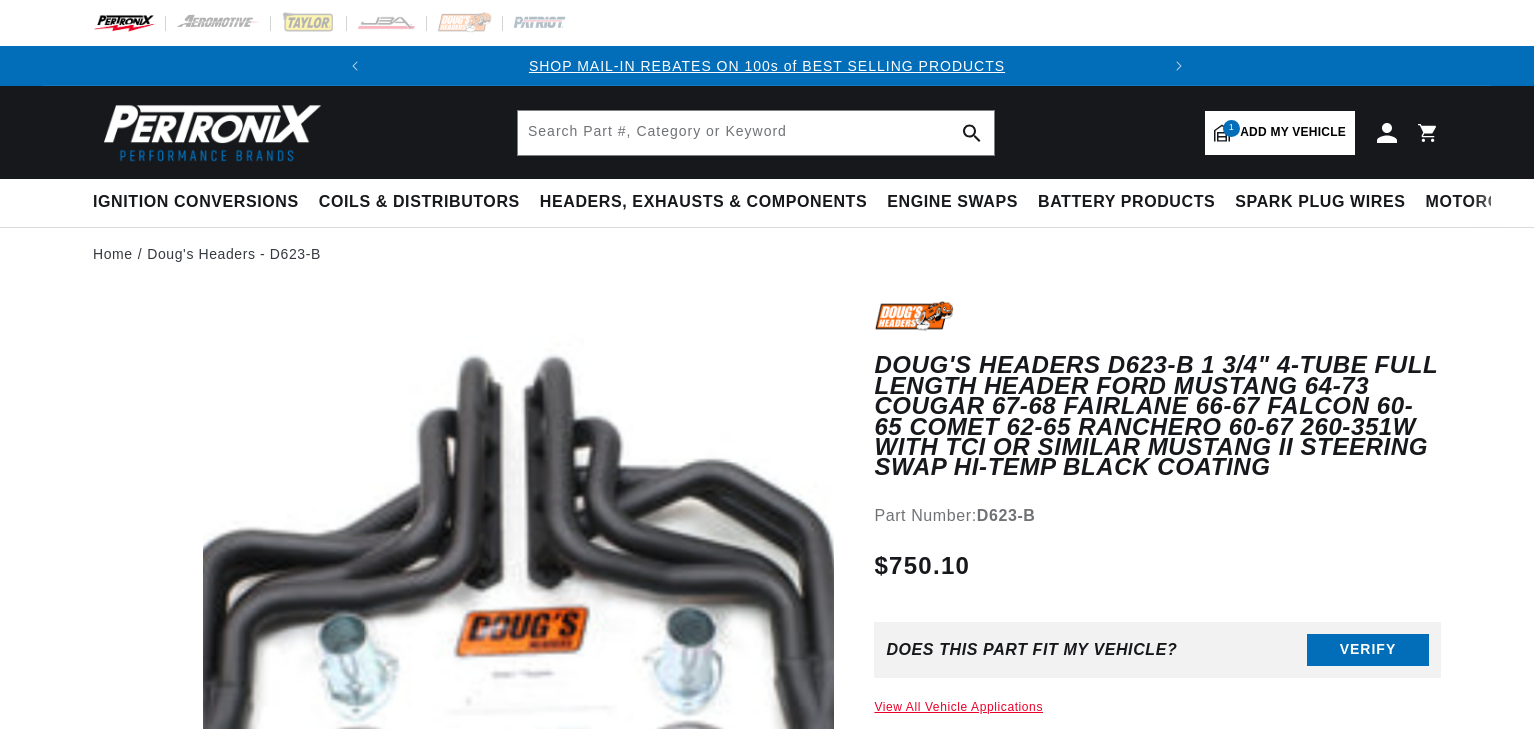 scroll, scrollTop: 0, scrollLeft: 0, axis: both 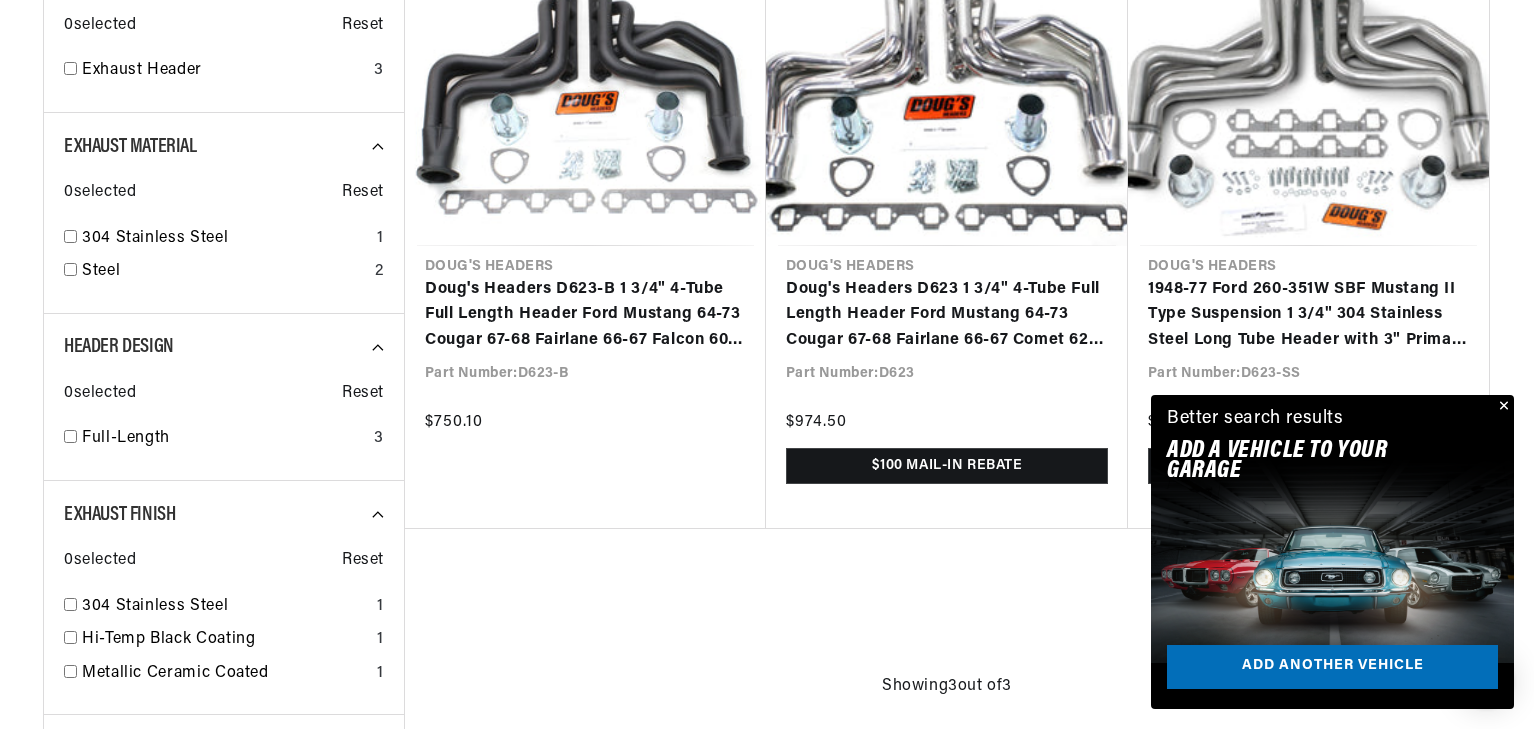 click at bounding box center [1502, 407] 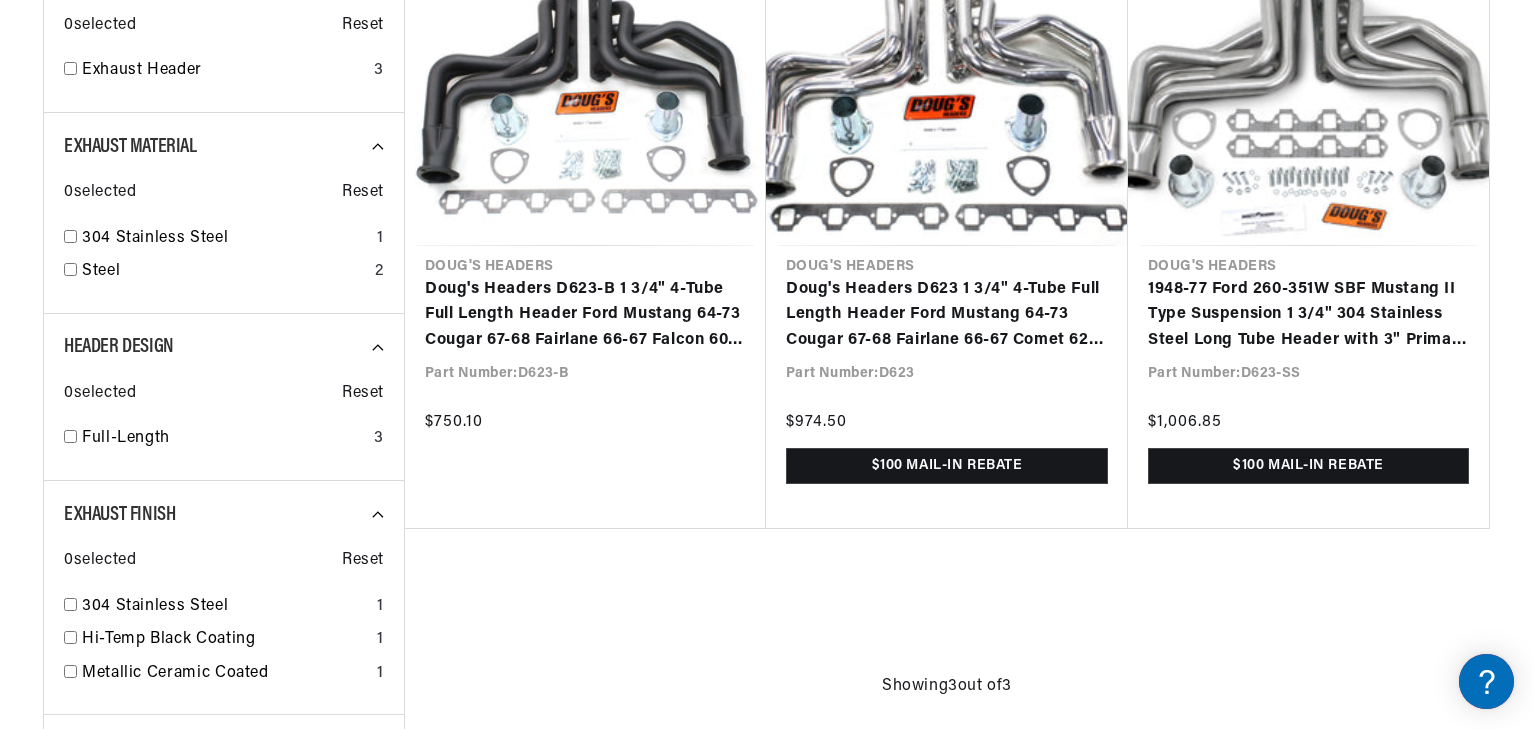 scroll, scrollTop: 0, scrollLeft: 0, axis: both 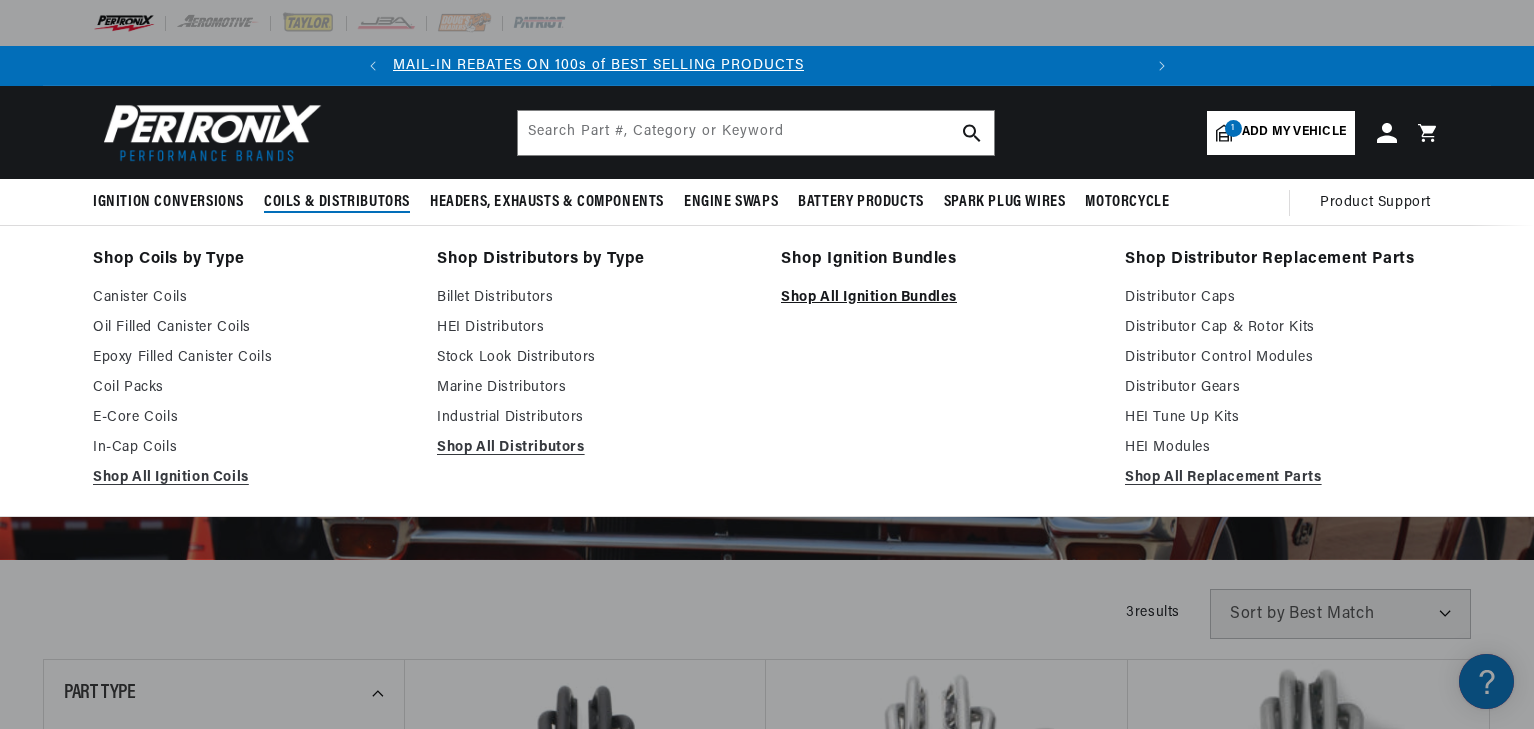 click on "Shop All Ignition Bundles" at bounding box center [939, 298] 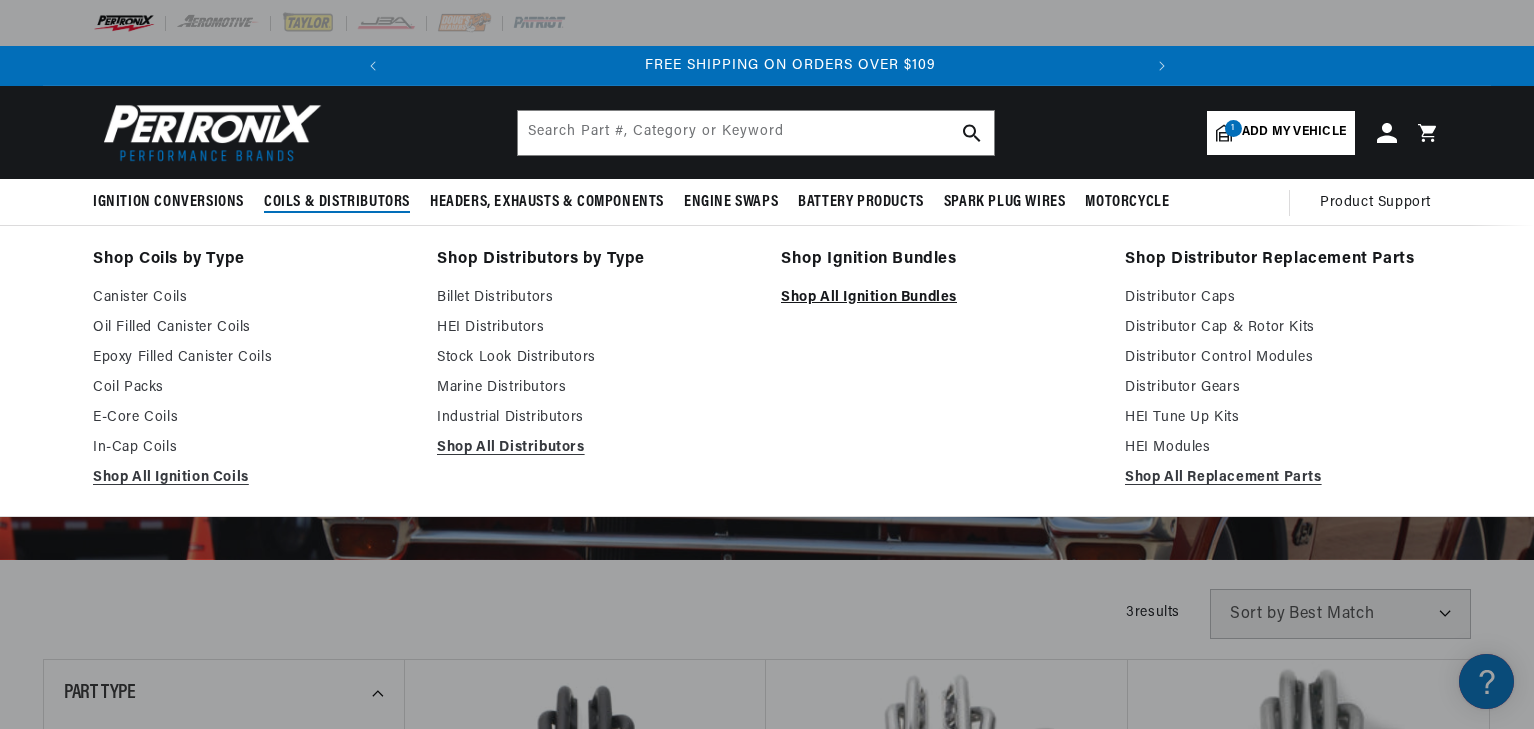 scroll, scrollTop: 0, scrollLeft: 744, axis: horizontal 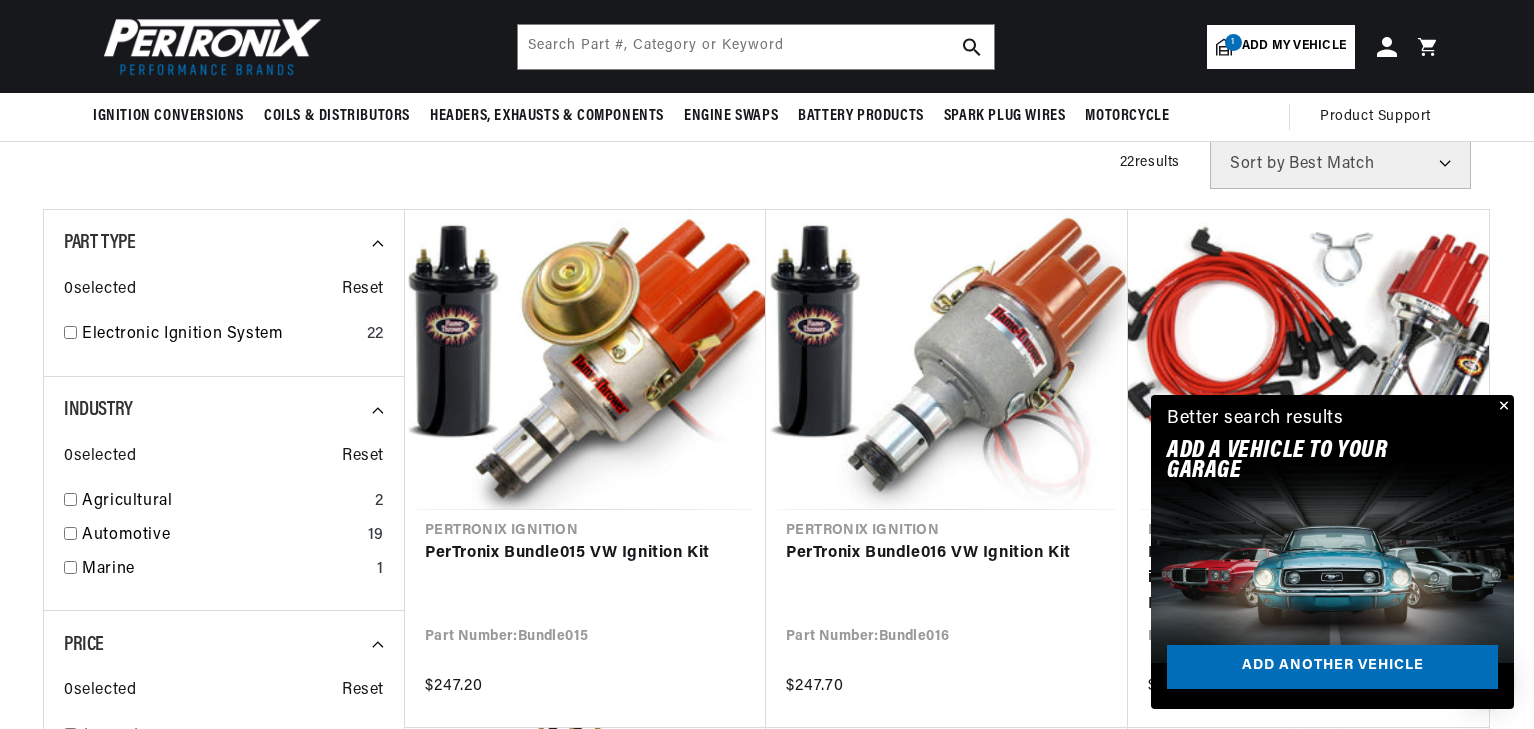 click at bounding box center (1502, 407) 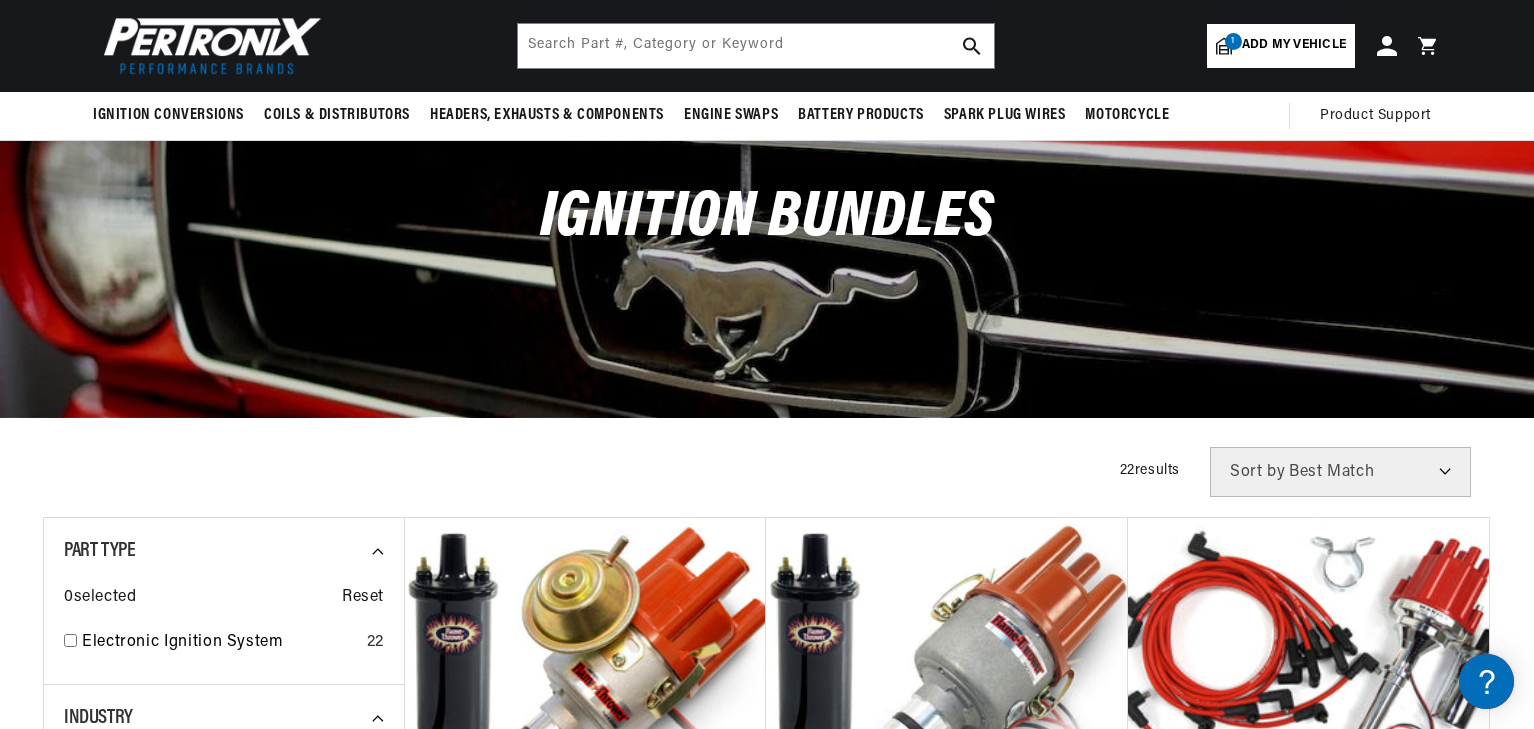 scroll, scrollTop: 48, scrollLeft: 0, axis: vertical 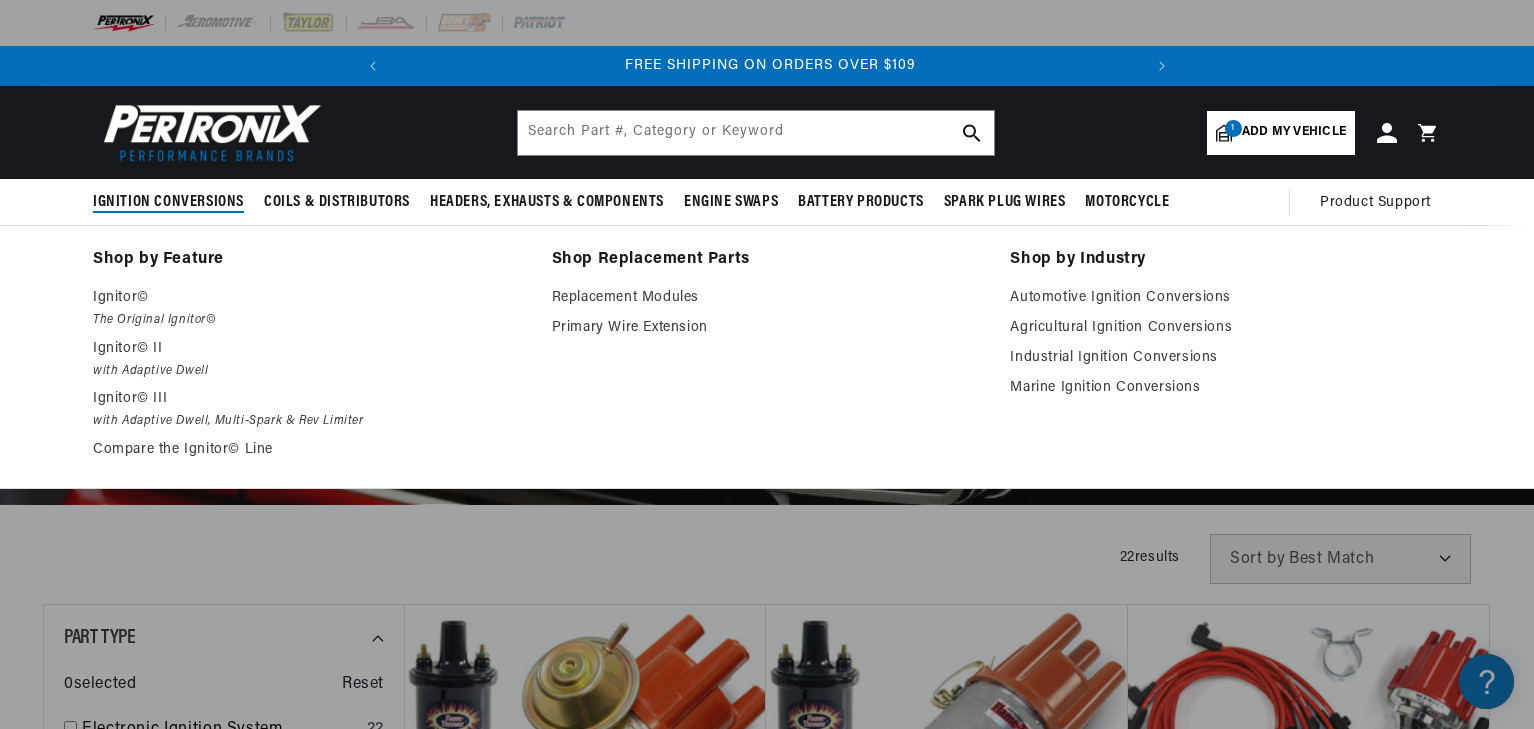 click on "Ignition Conversions" at bounding box center (168, 202) 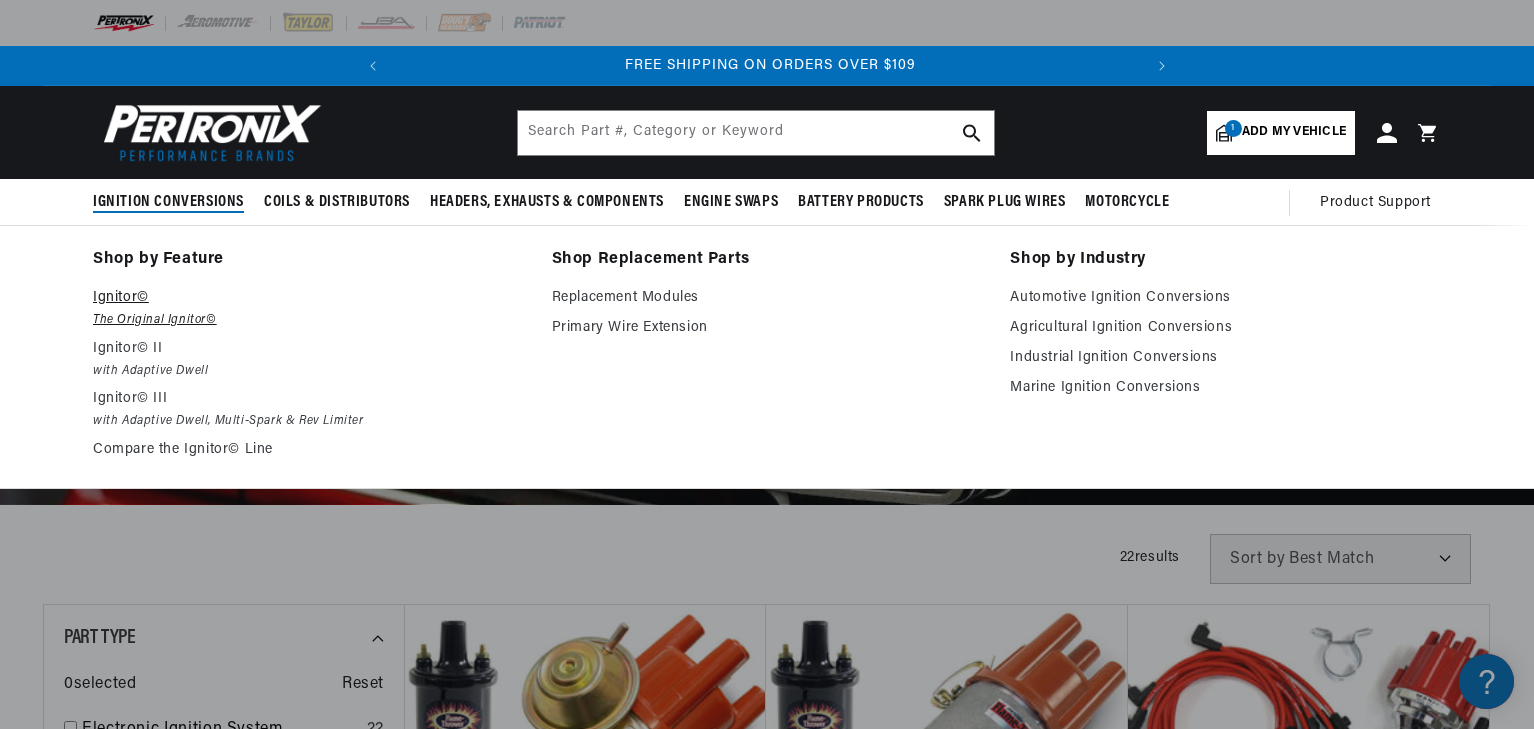 click on "Ignitor©" at bounding box center [308, 298] 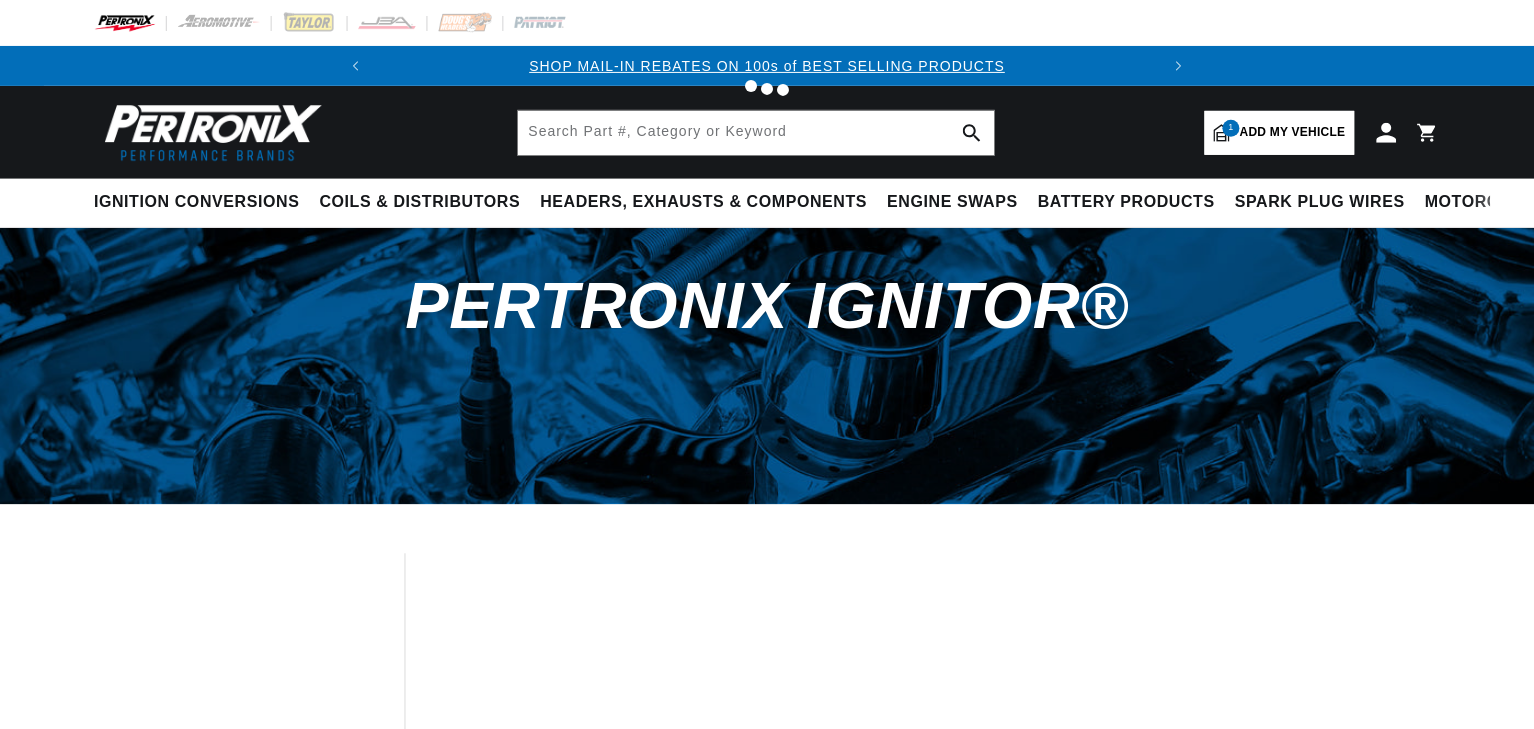 scroll, scrollTop: 0, scrollLeft: 0, axis: both 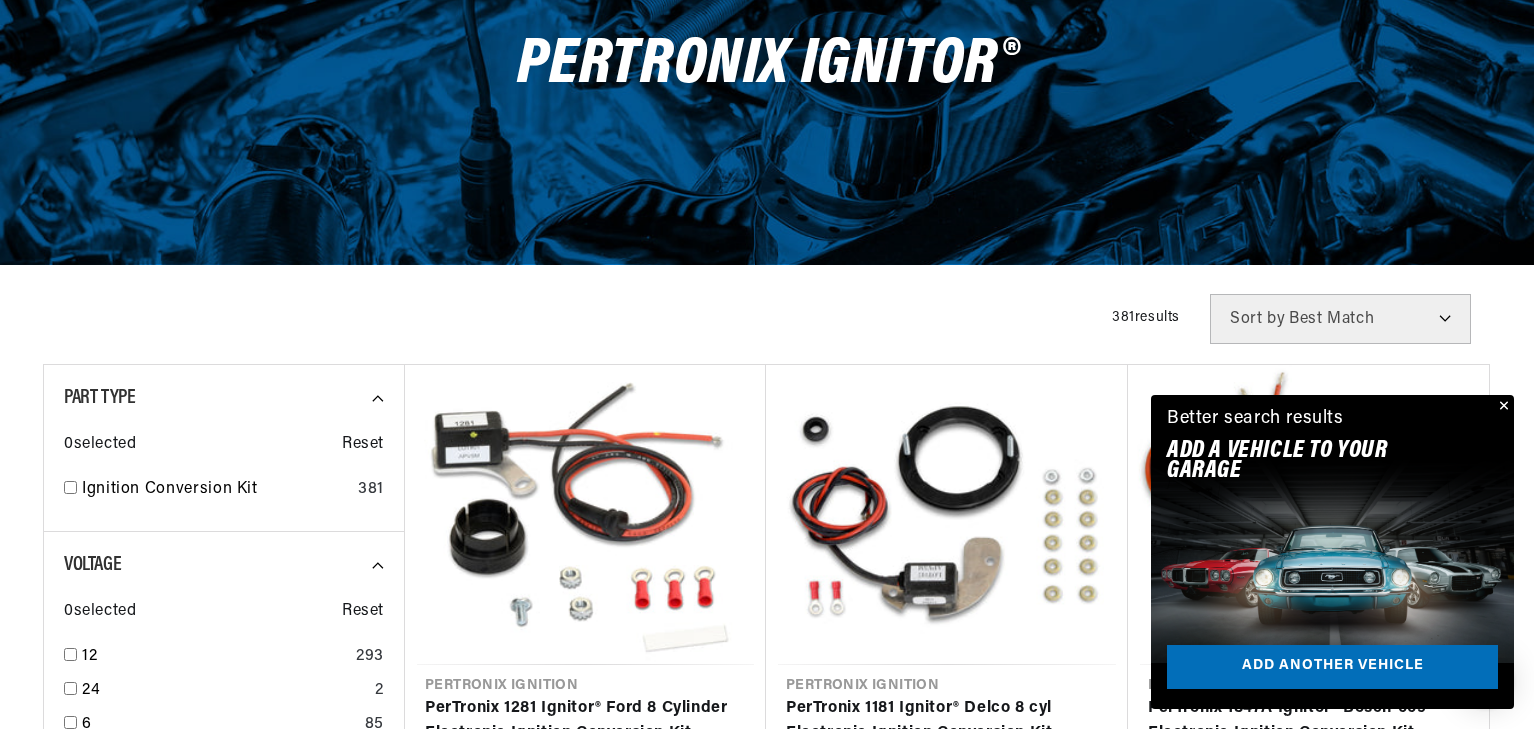 click at bounding box center (1502, 407) 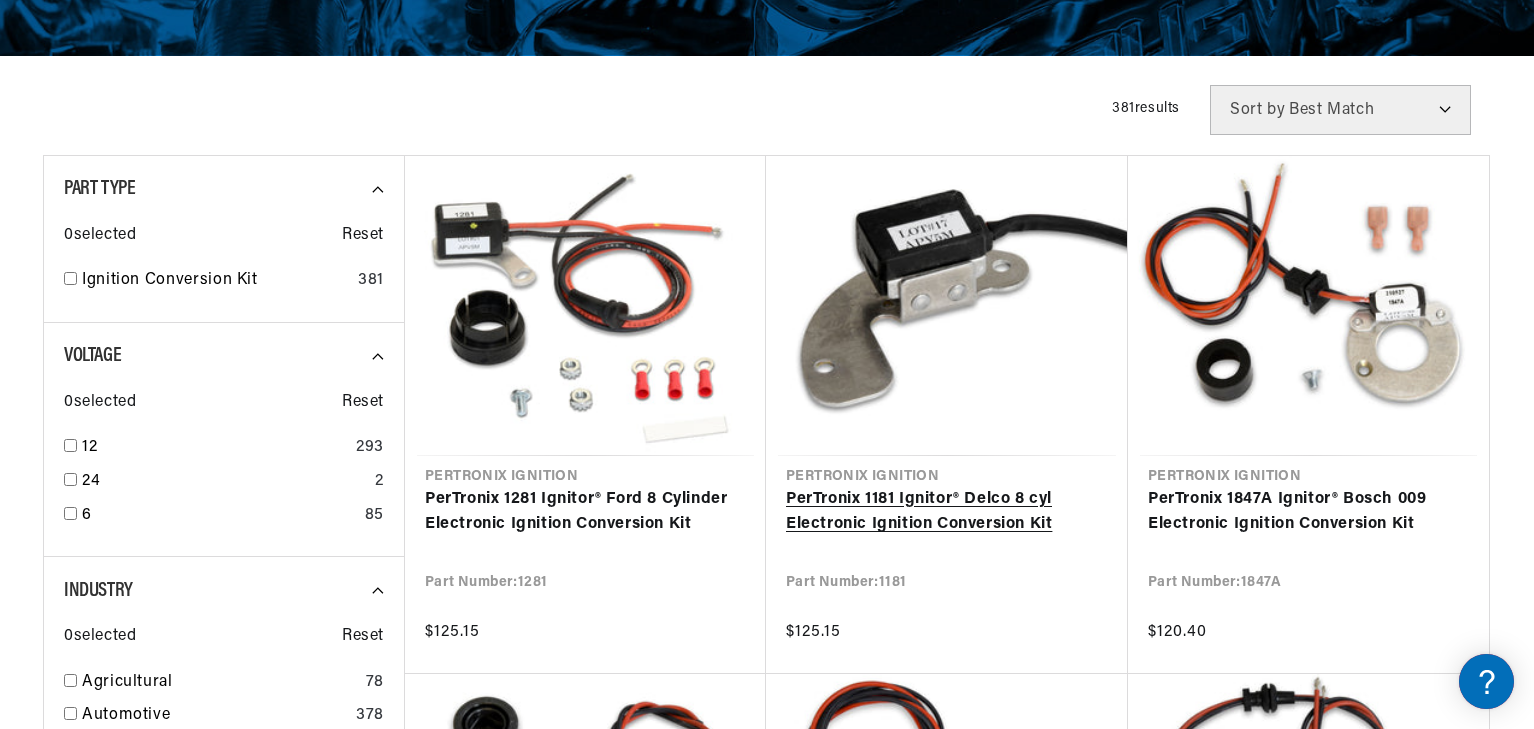 scroll, scrollTop: 450, scrollLeft: 0, axis: vertical 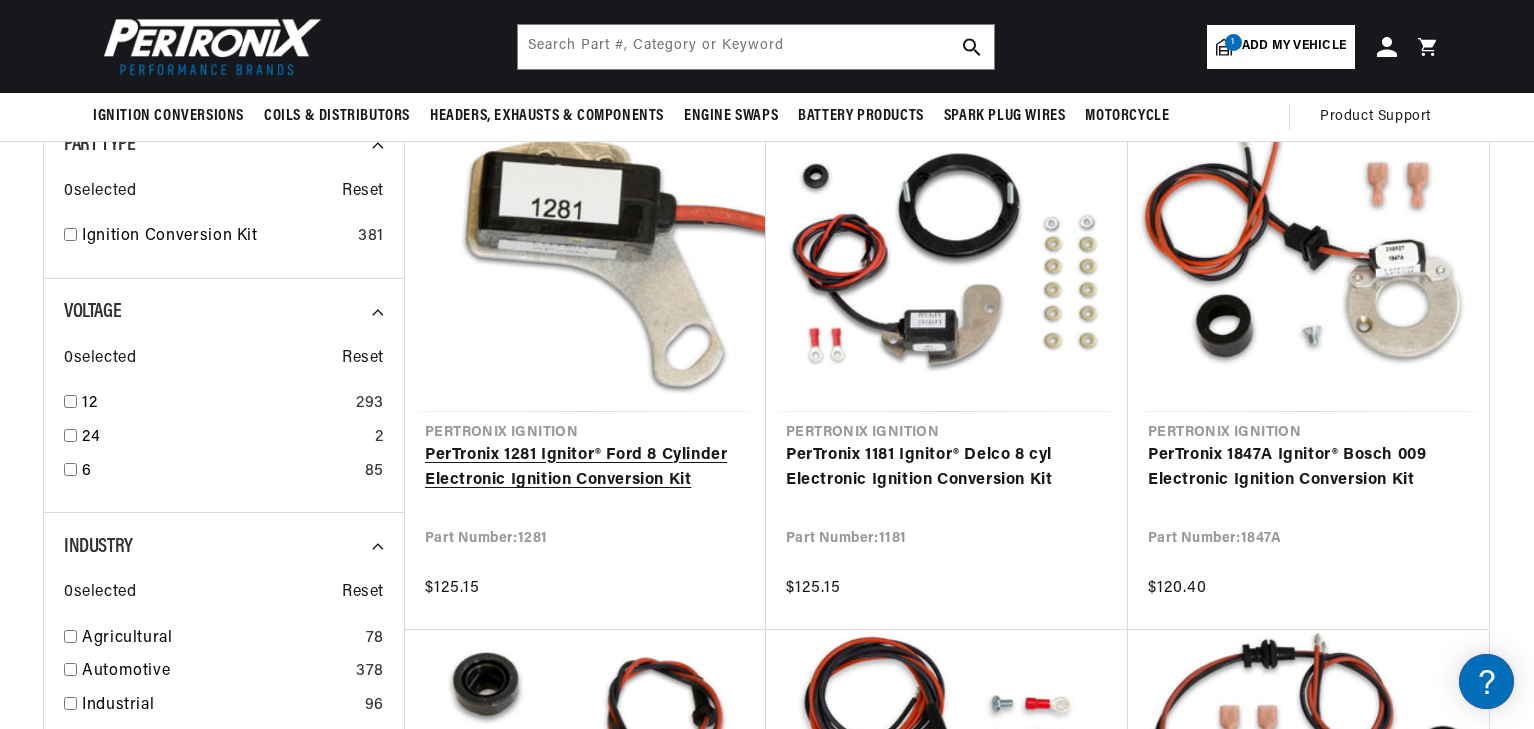 click on "PerTronix 1281 Ignitor® Ford 8 Cylinder Electronic Ignition Conversion Kit" at bounding box center [585, 468] 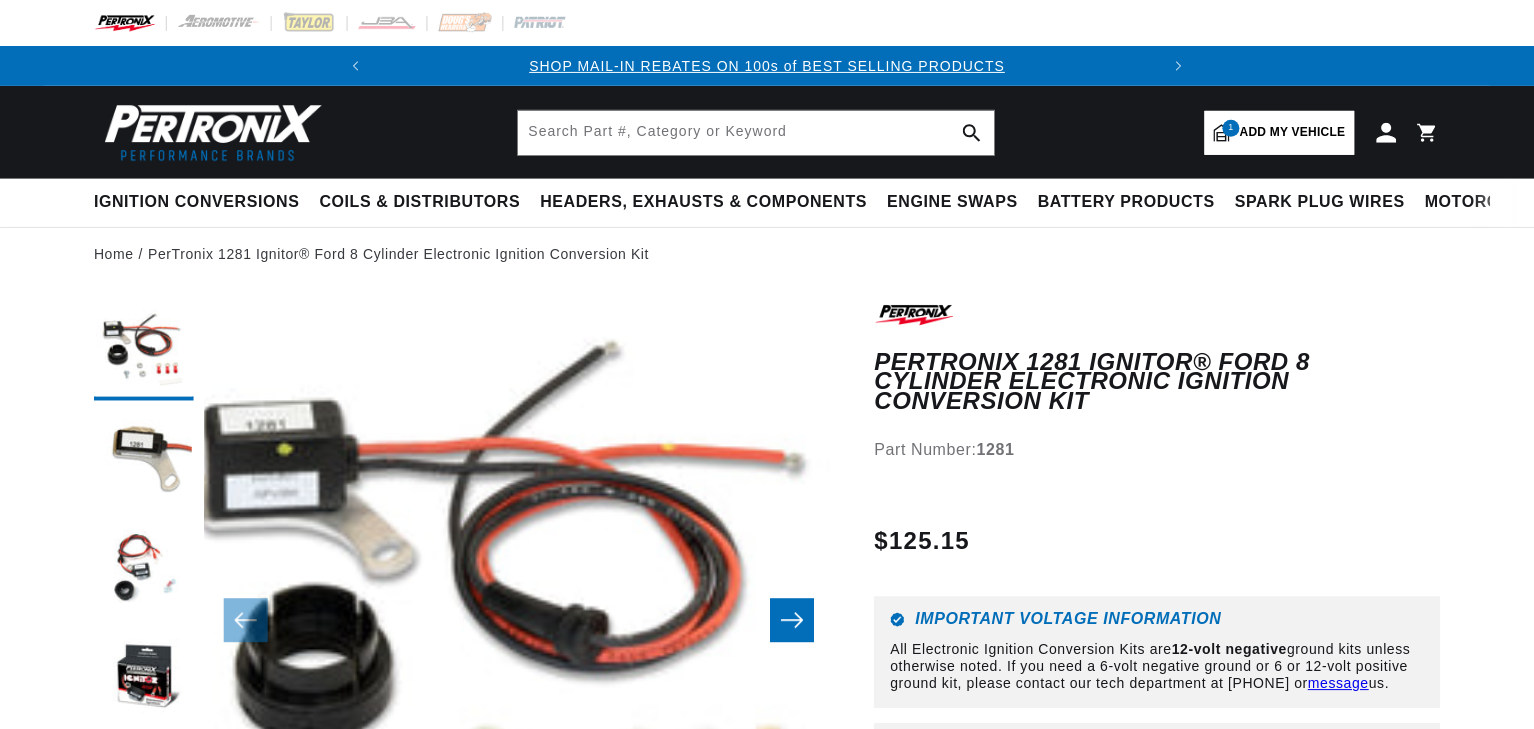 scroll, scrollTop: 0, scrollLeft: 0, axis: both 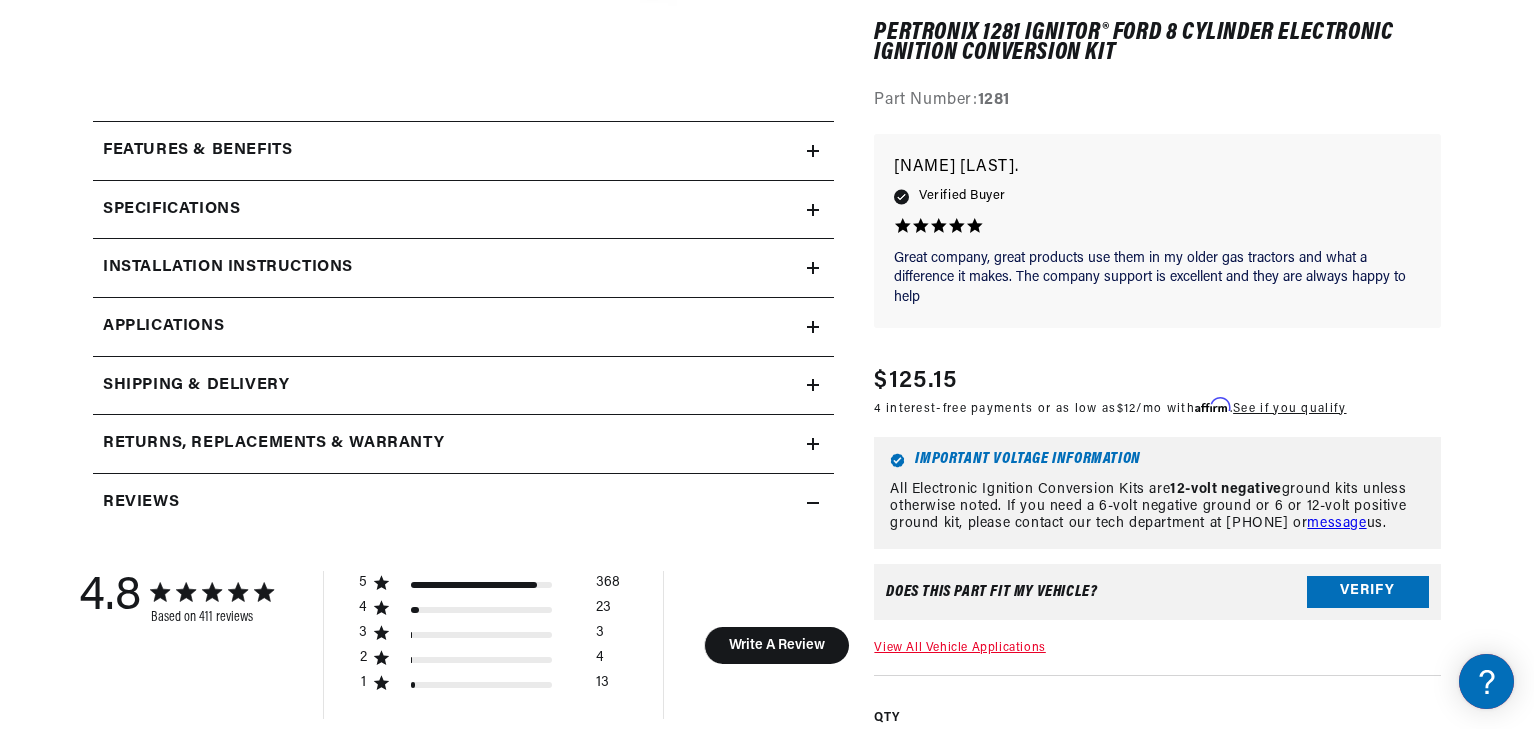 click 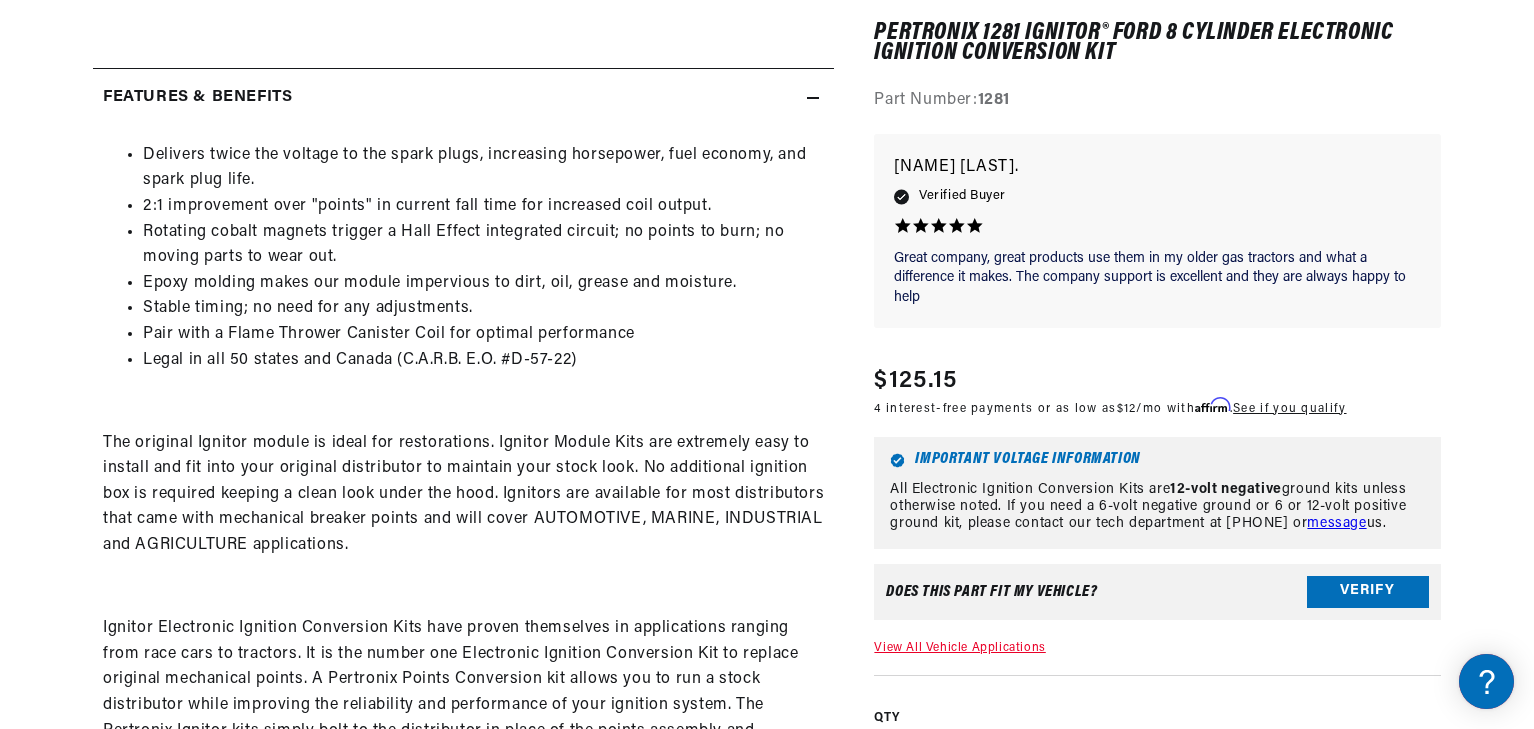 scroll, scrollTop: 917, scrollLeft: 0, axis: vertical 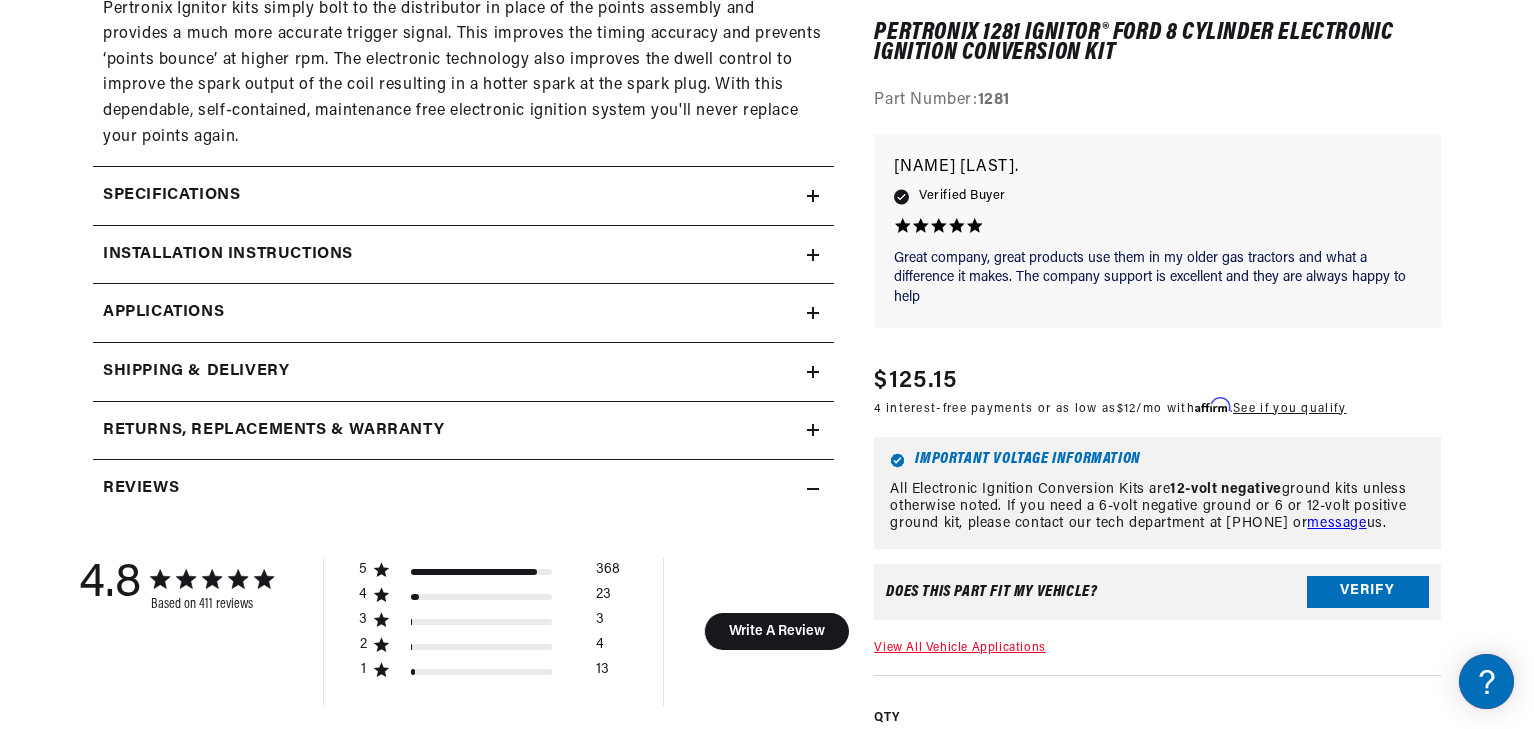 click on "Installation instructions" at bounding box center [450, -624] 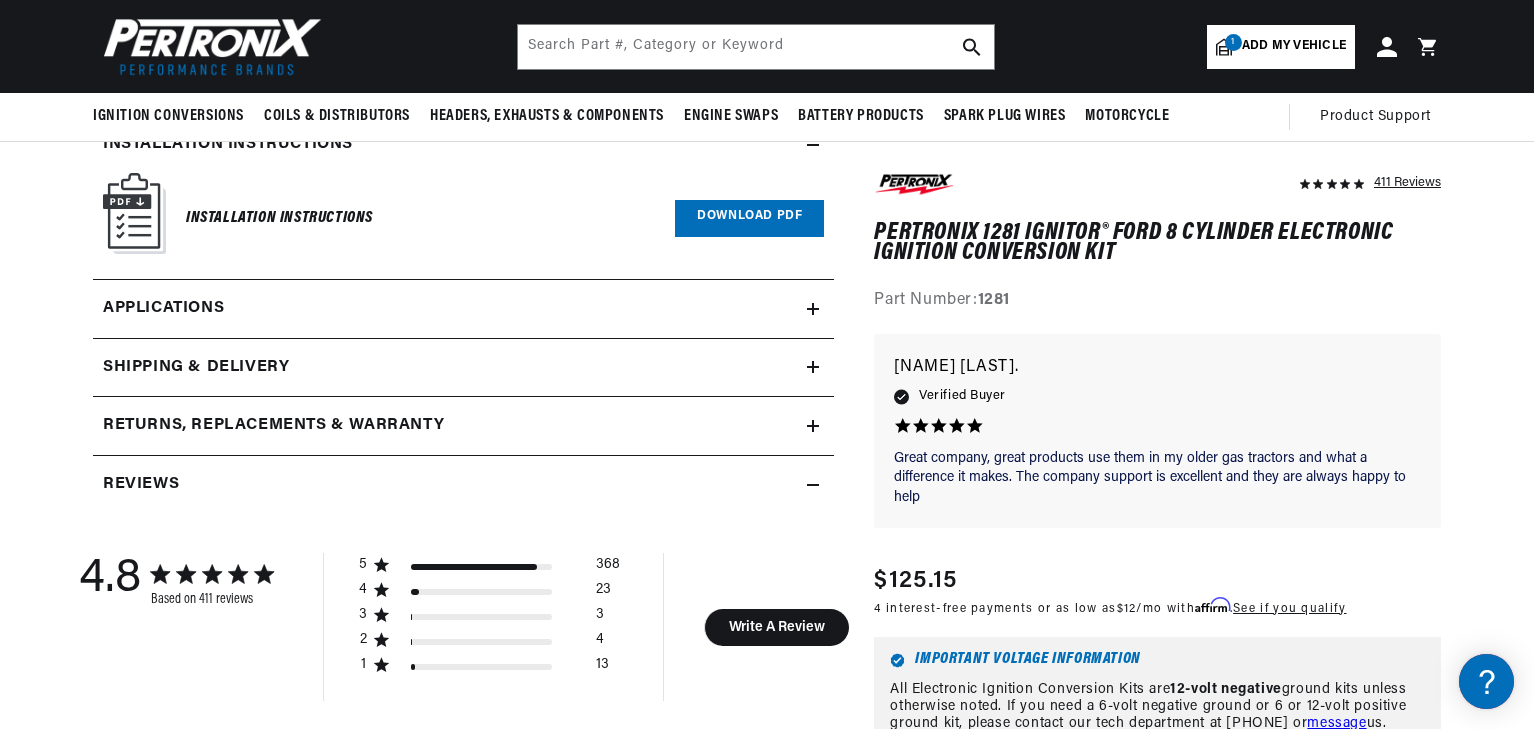 scroll, scrollTop: 1744, scrollLeft: 0, axis: vertical 